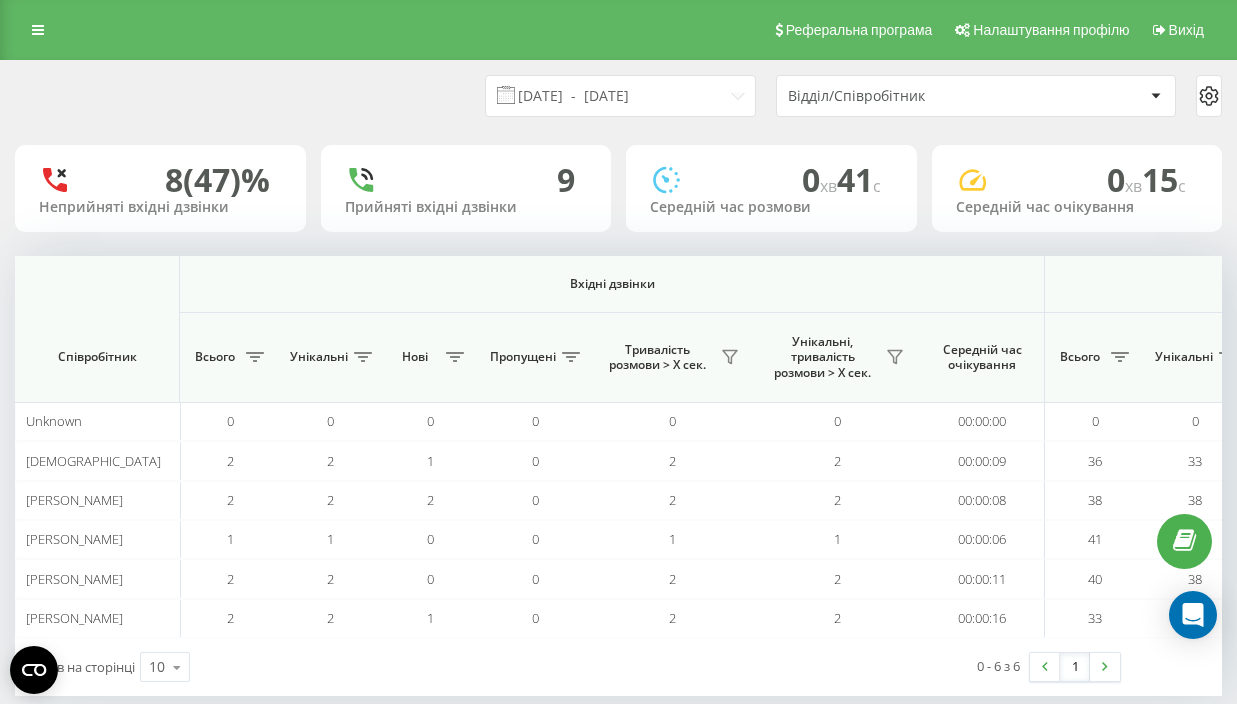 scroll, scrollTop: 0, scrollLeft: 0, axis: both 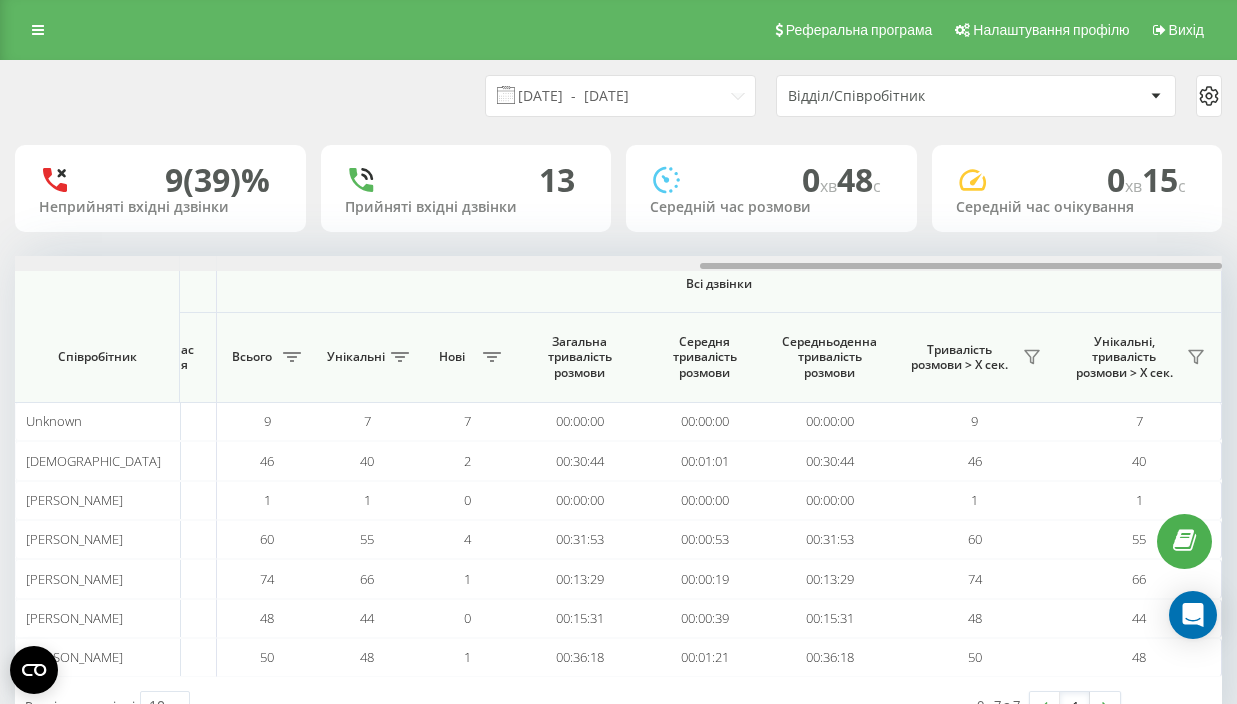 drag, startPoint x: 342, startPoint y: 265, endPoint x: 1135, endPoint y: 275, distance: 793.06305 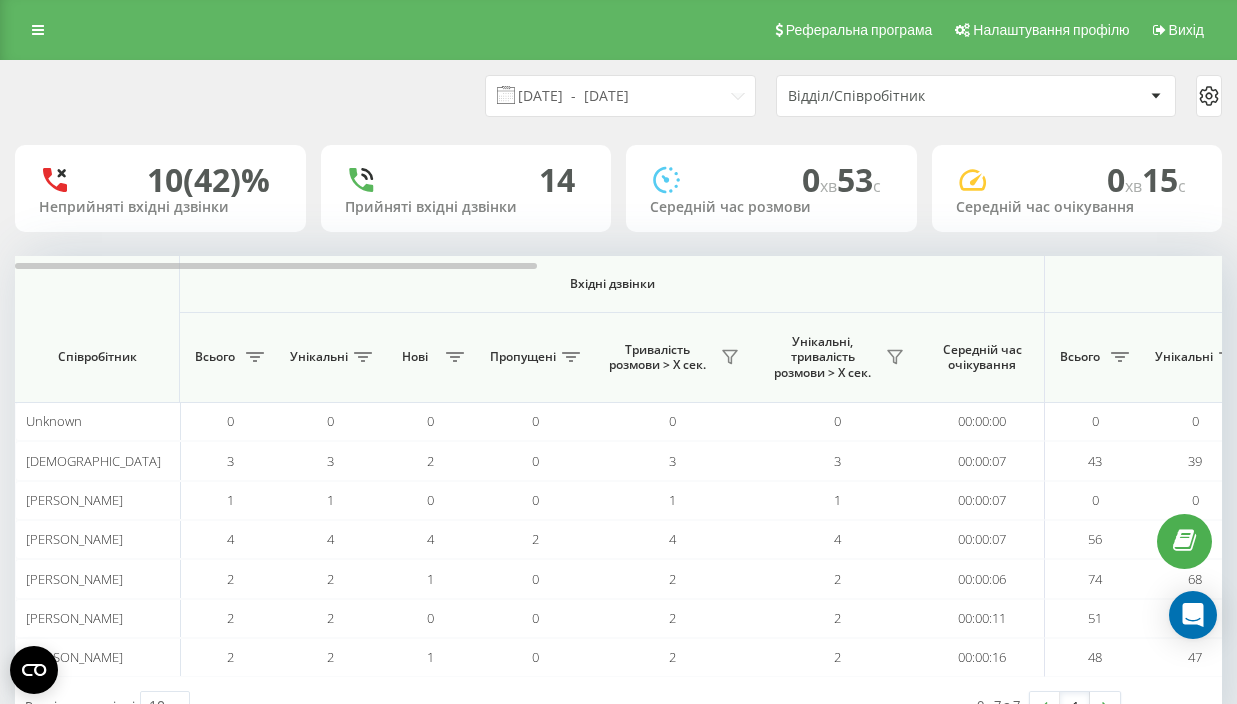 scroll, scrollTop: 0, scrollLeft: 0, axis: both 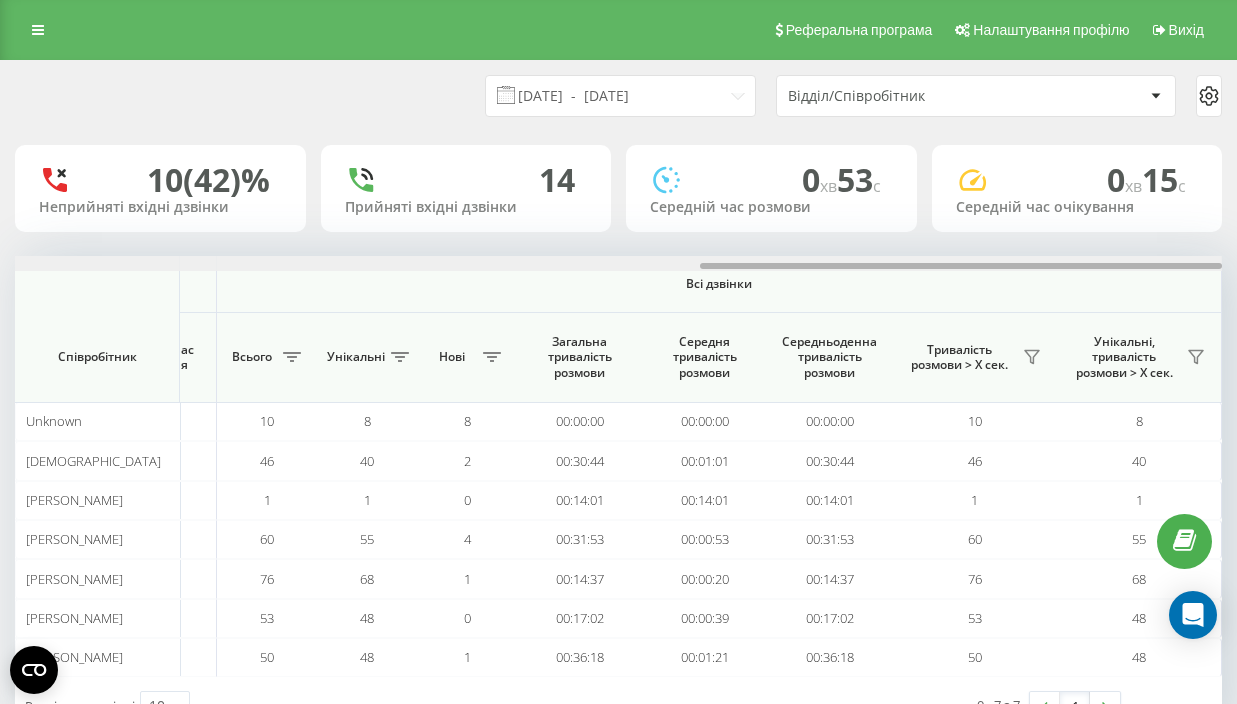 drag, startPoint x: 321, startPoint y: 264, endPoint x: 1107, endPoint y: 266, distance: 786.00256 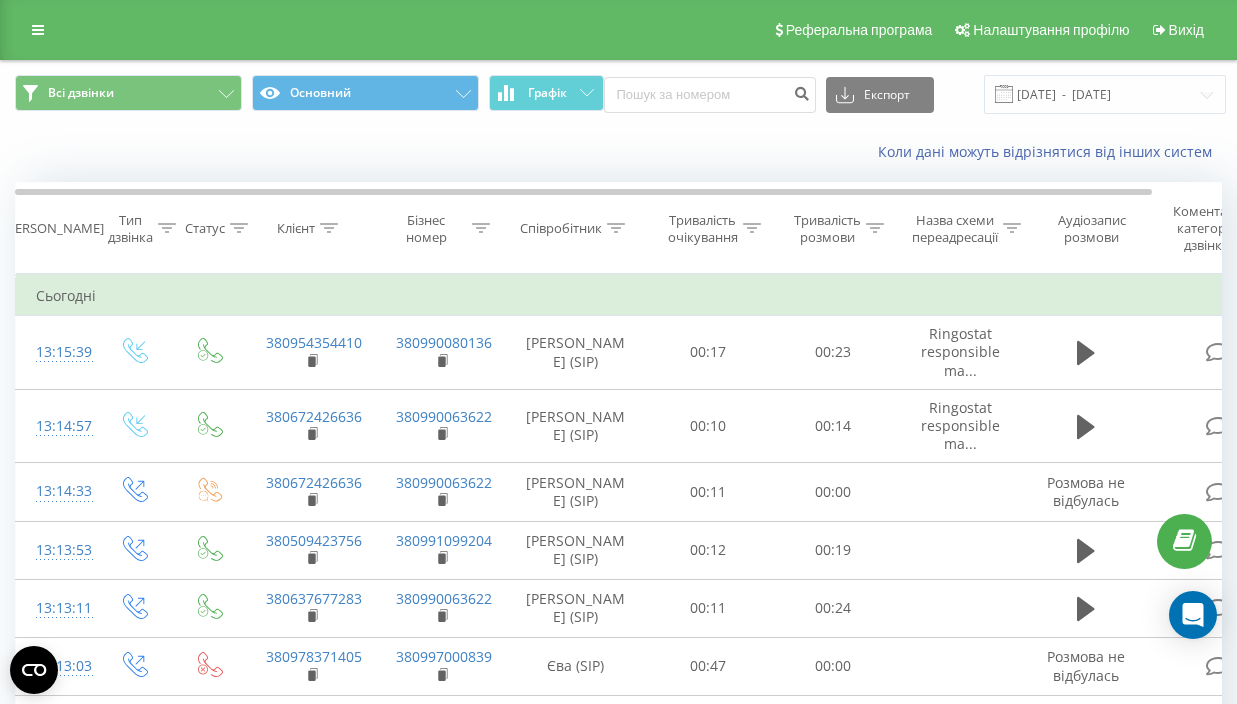 scroll, scrollTop: 0, scrollLeft: 0, axis: both 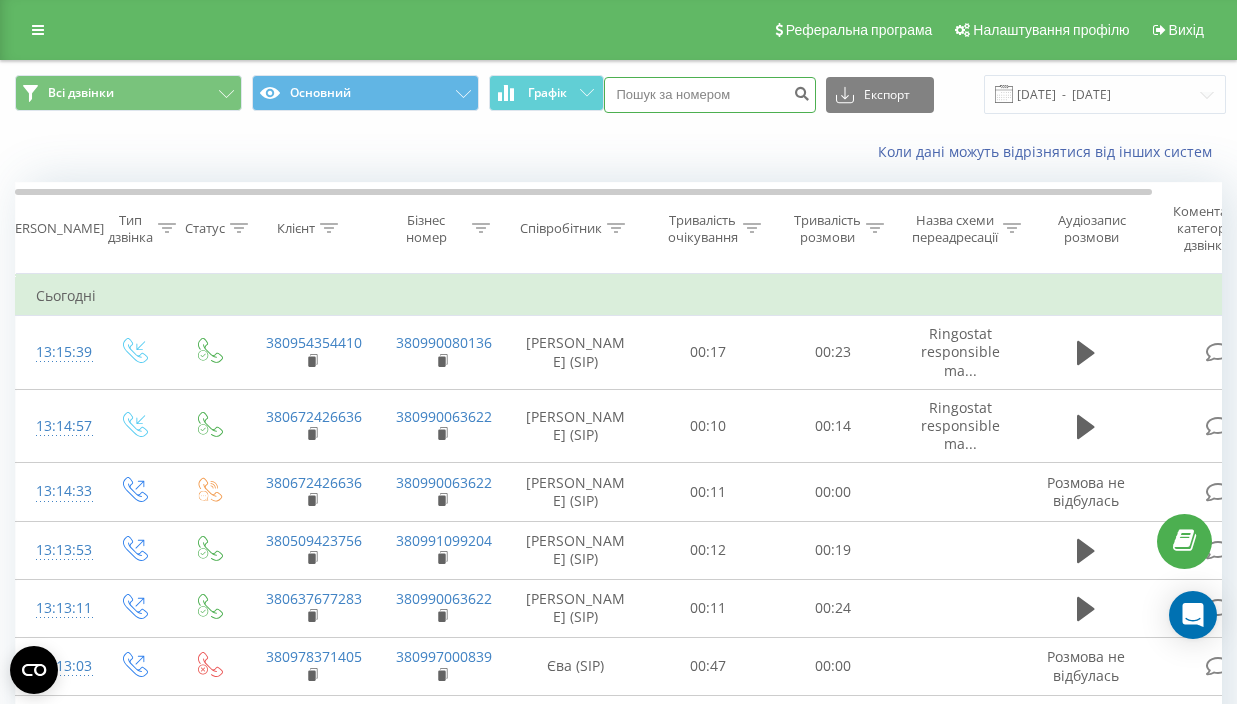 click at bounding box center [710, 95] 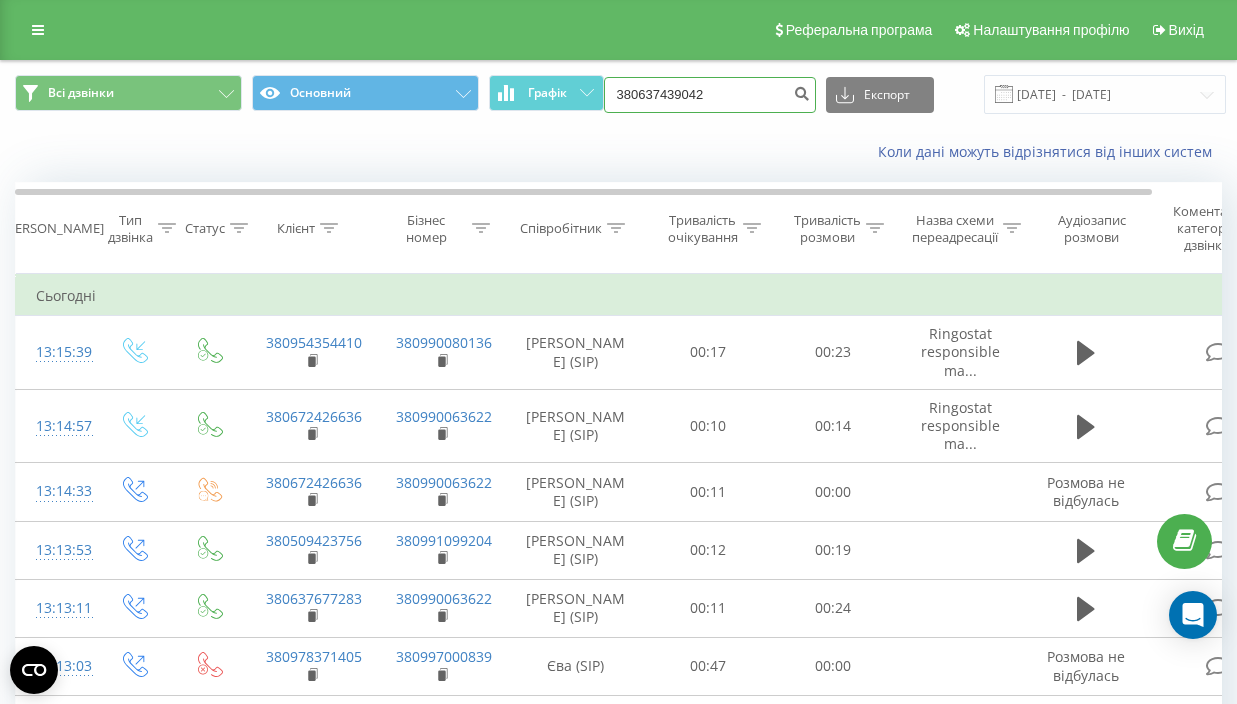 type on "380637439042" 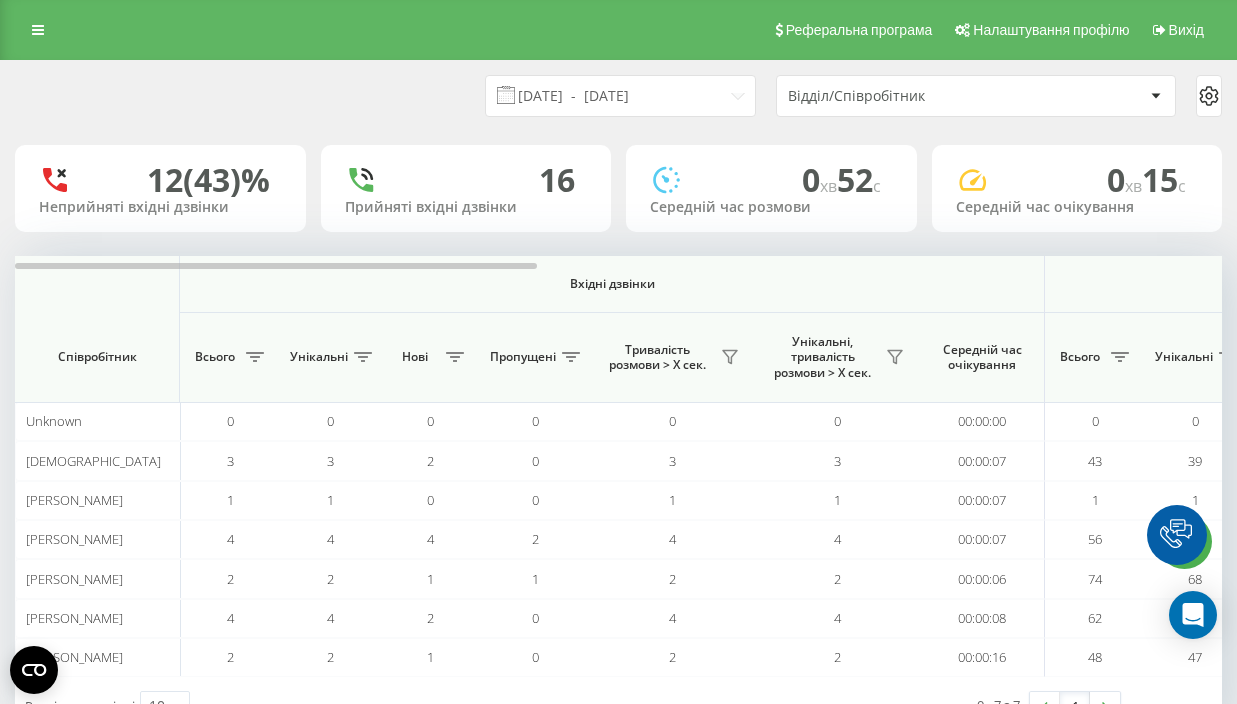 scroll, scrollTop: 0, scrollLeft: 0, axis: both 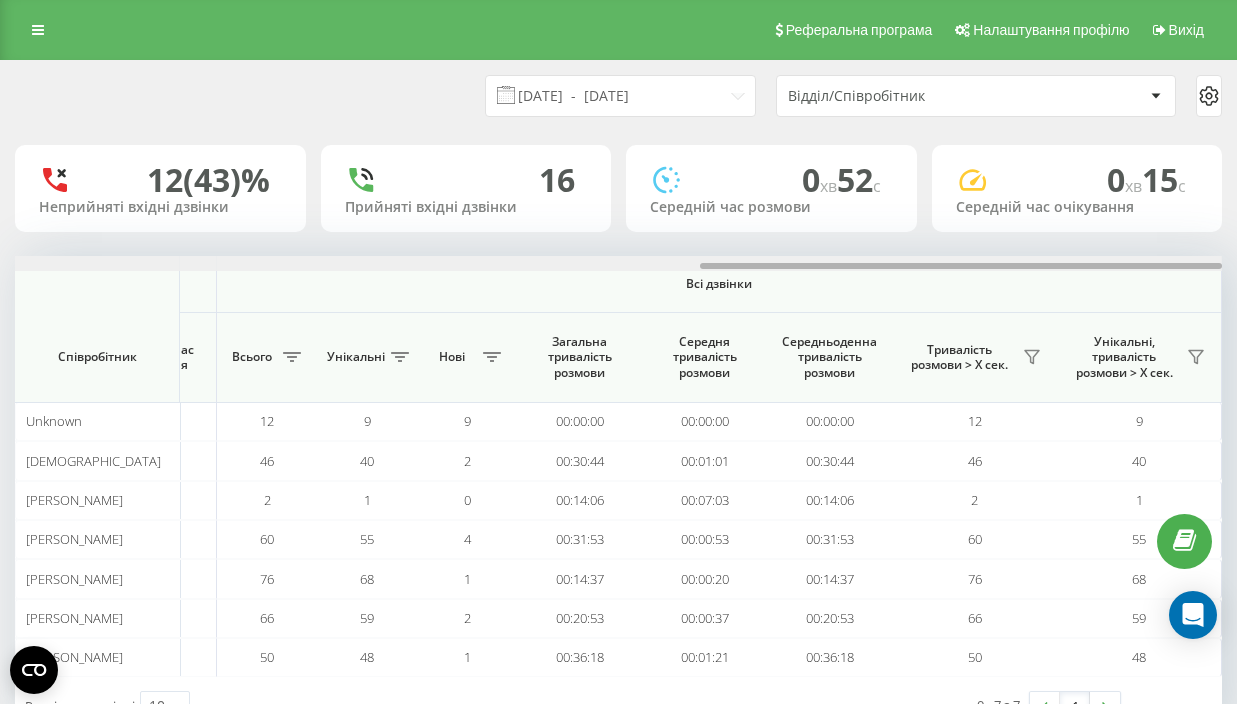 drag, startPoint x: 257, startPoint y: 267, endPoint x: 1140, endPoint y: 254, distance: 883.0957 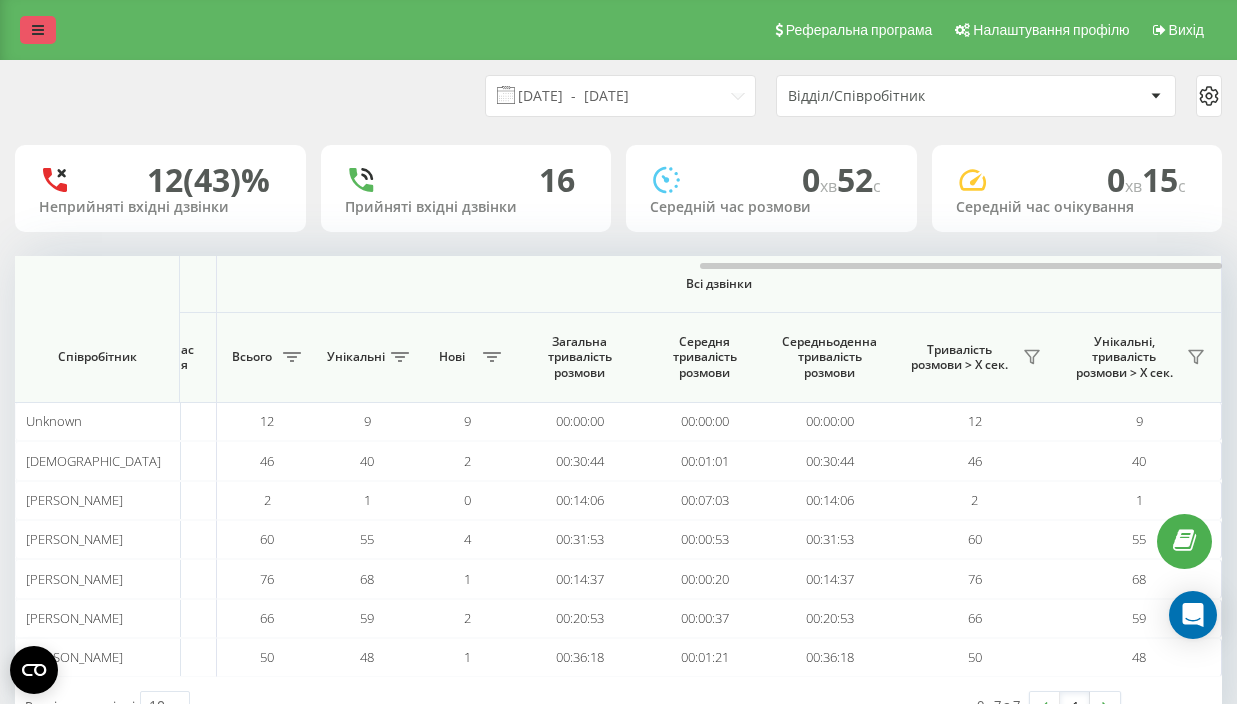 click at bounding box center (38, 30) 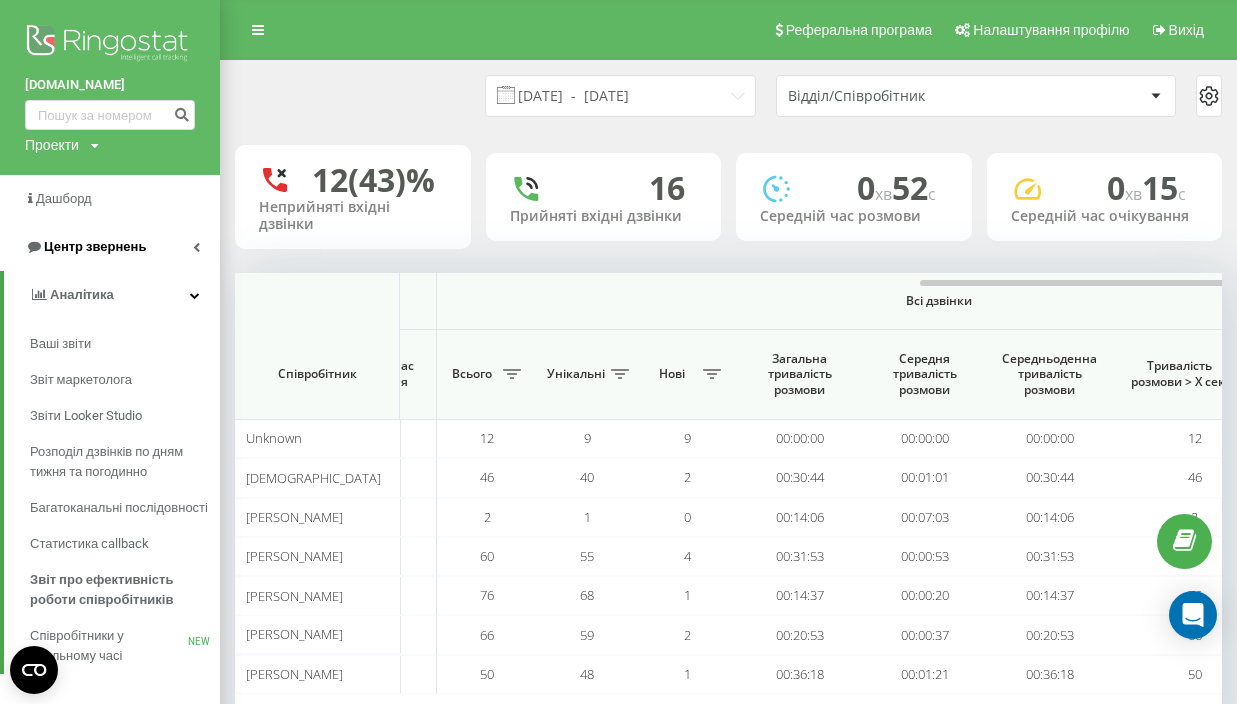 click on "Центр звернень" at bounding box center [85, 247] 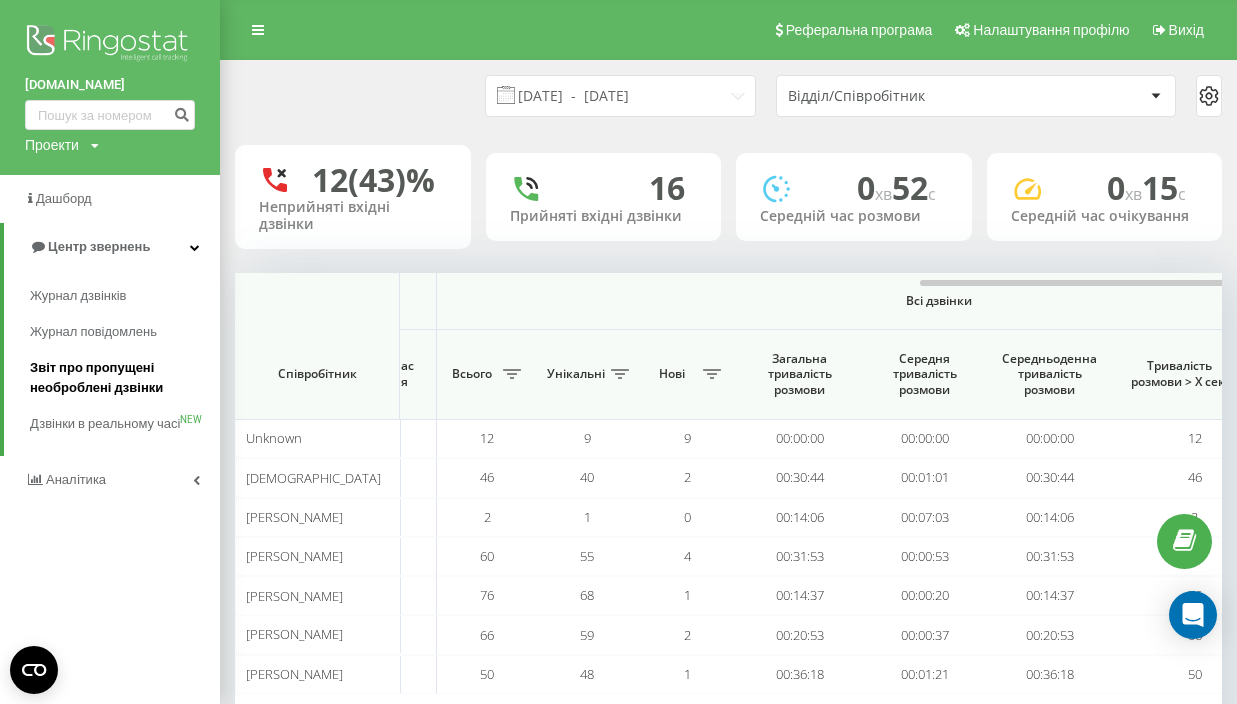 click on "Звіт про пропущені необроблені дзвінки" at bounding box center [120, 378] 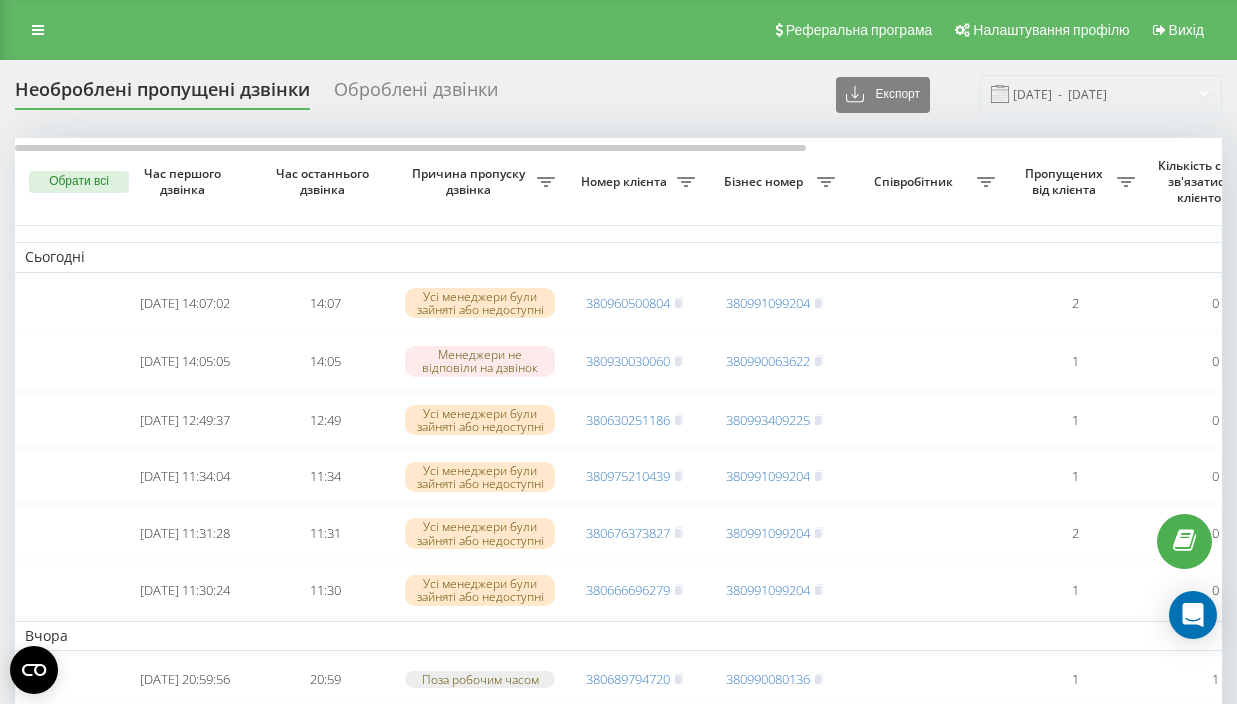 scroll, scrollTop: 0, scrollLeft: 0, axis: both 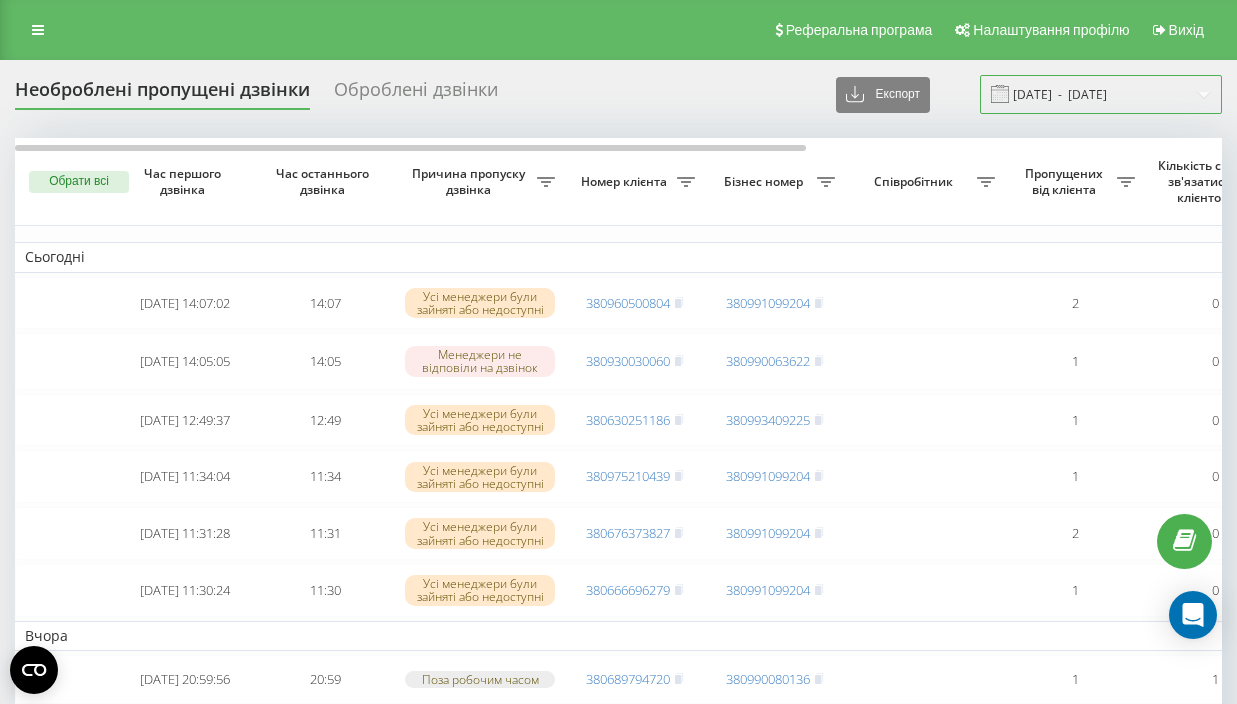 click on "10.06.2025  -  10.07.2025" at bounding box center [1101, 94] 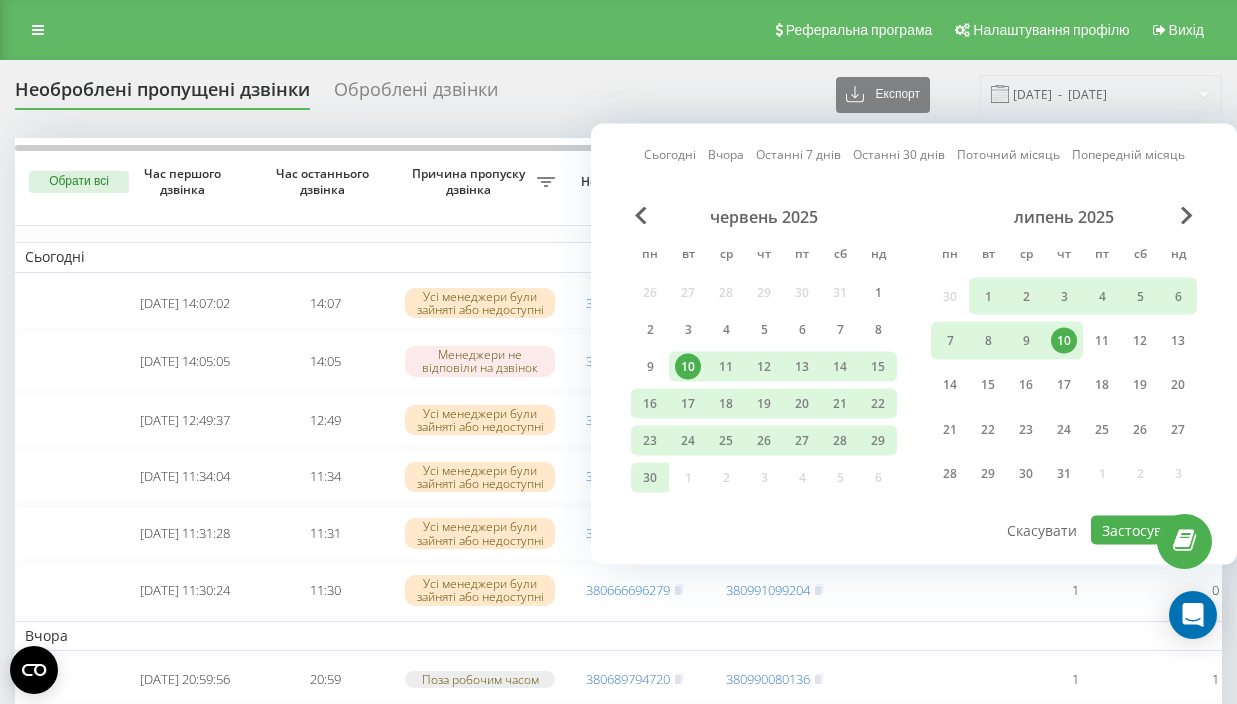 click on "10" at bounding box center [1064, 341] 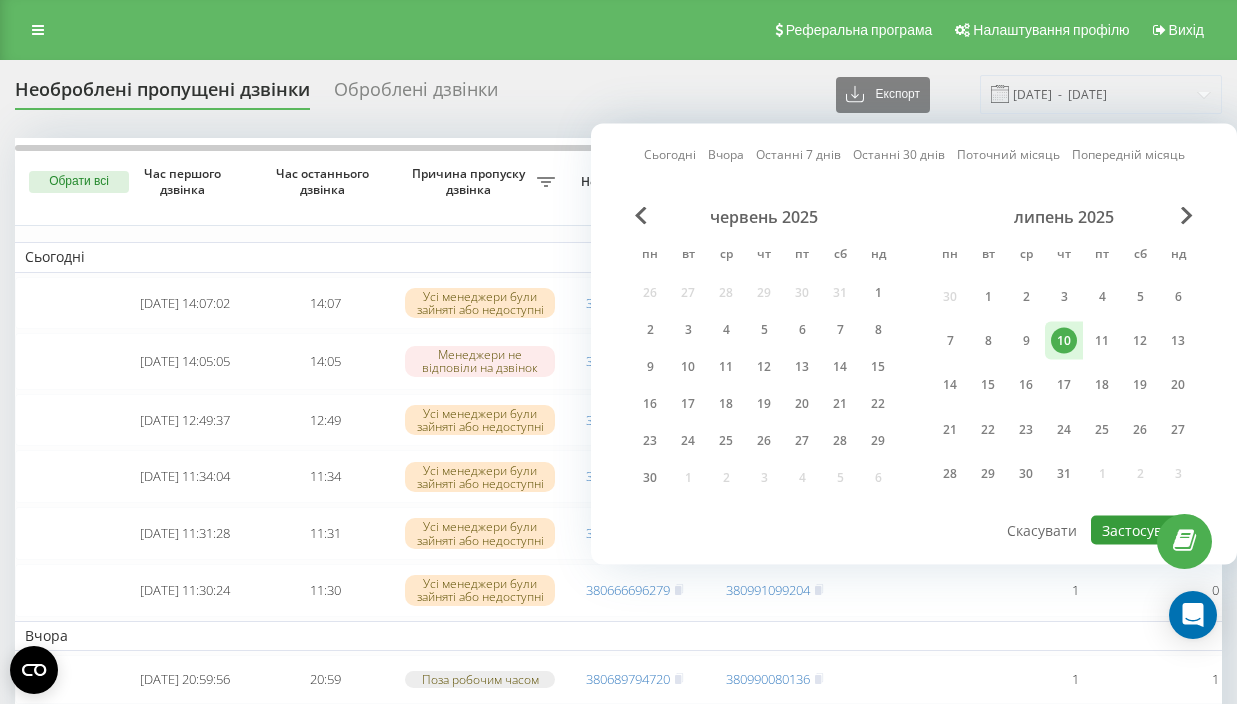 click on "Застосувати" at bounding box center (1144, 530) 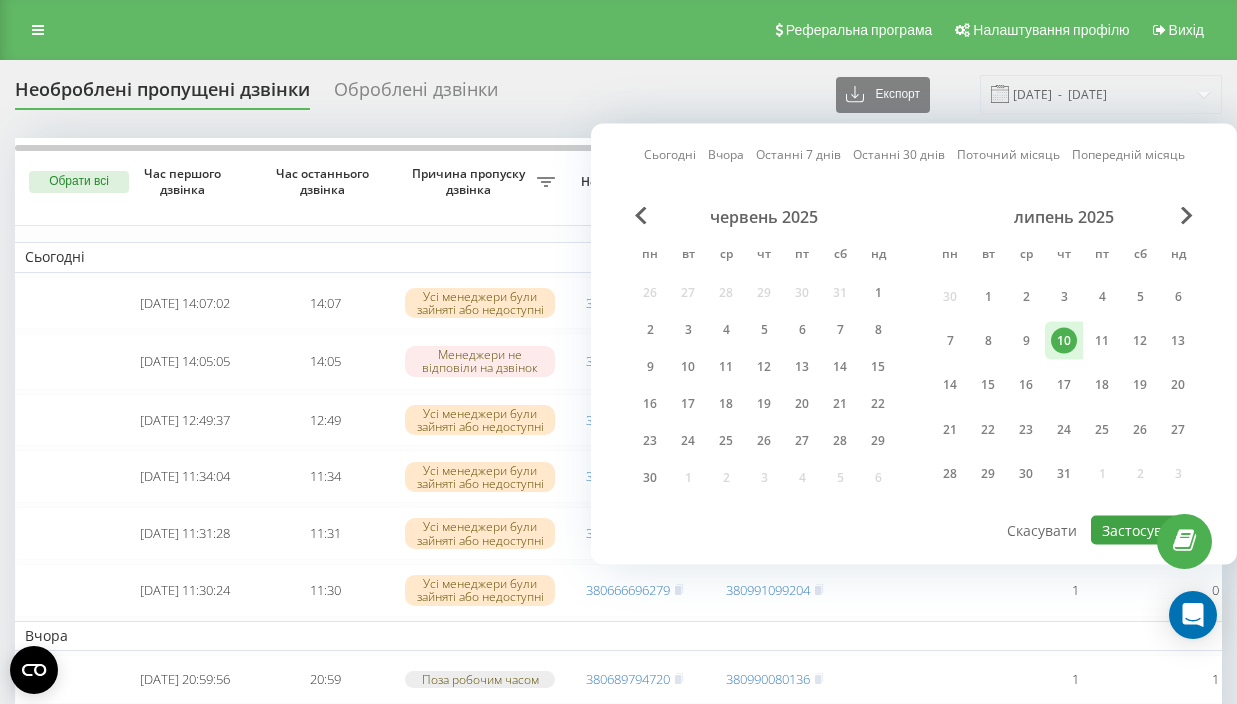 type on "10.07.2025  -  10.07.2025" 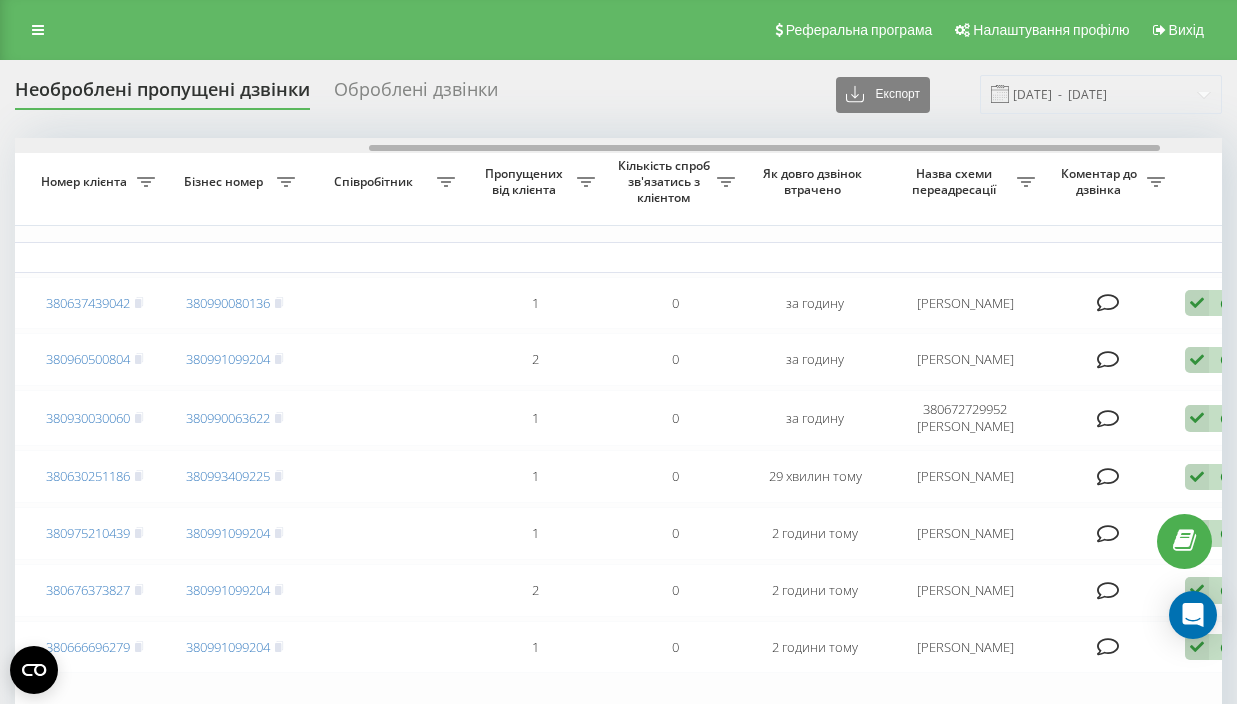 scroll, scrollTop: 0, scrollLeft: 583, axis: horizontal 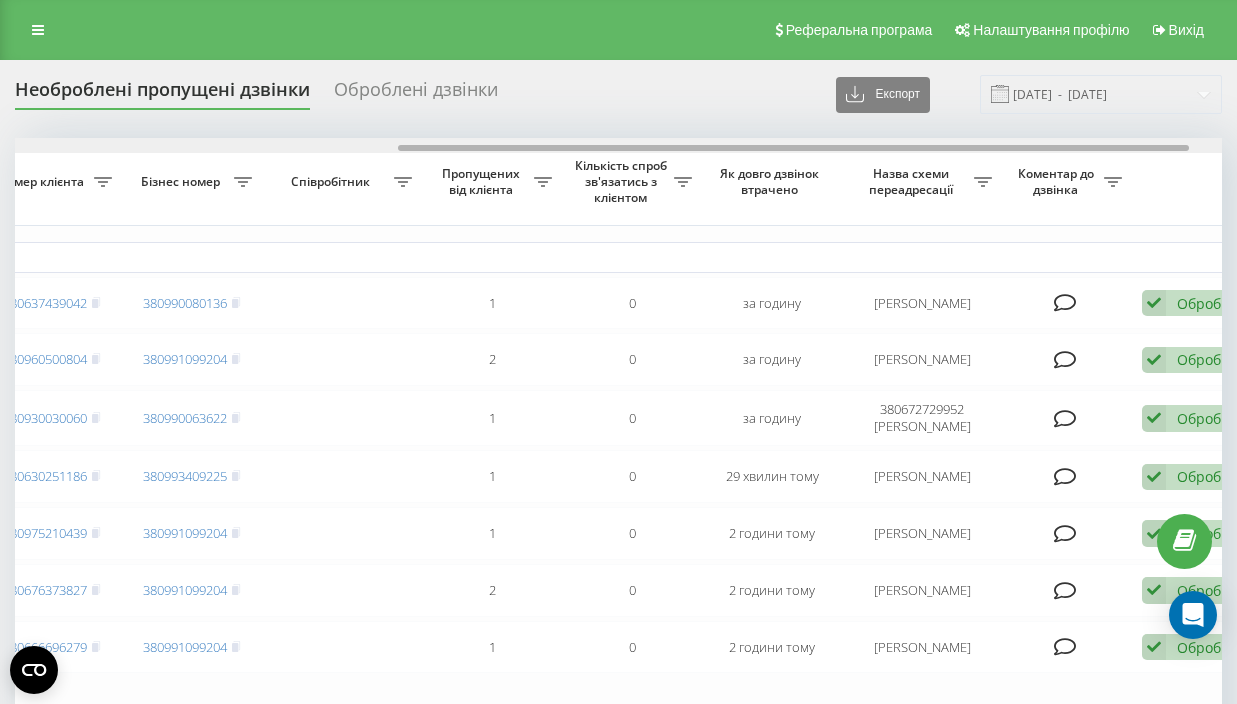 drag, startPoint x: 340, startPoint y: 149, endPoint x: 723, endPoint y: 180, distance: 384.25253 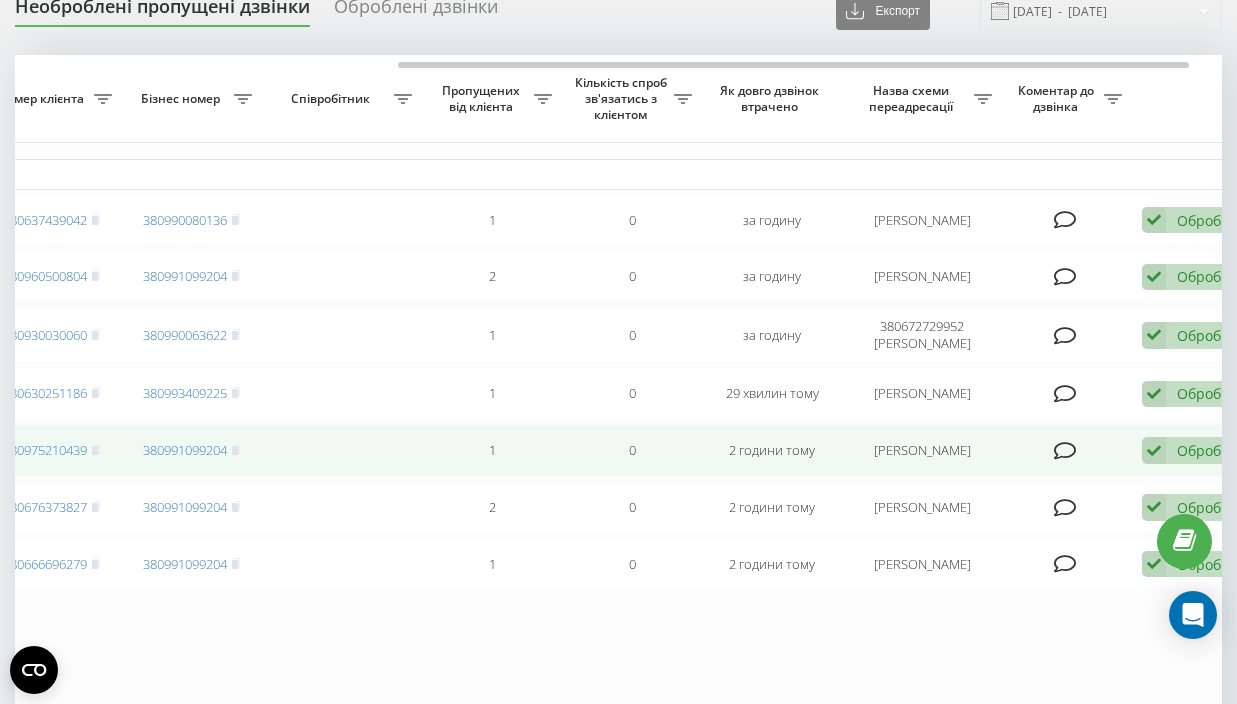 scroll, scrollTop: 87, scrollLeft: 0, axis: vertical 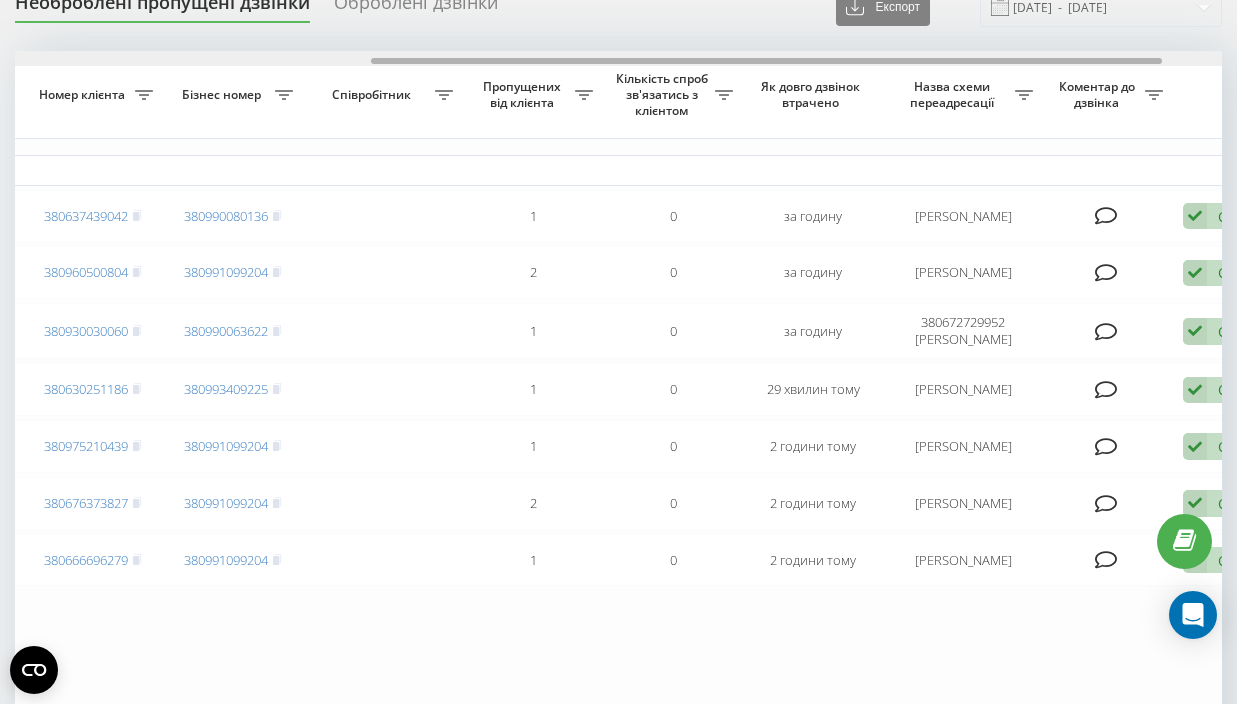 drag, startPoint x: 494, startPoint y: 61, endPoint x: 467, endPoint y: 94, distance: 42.638012 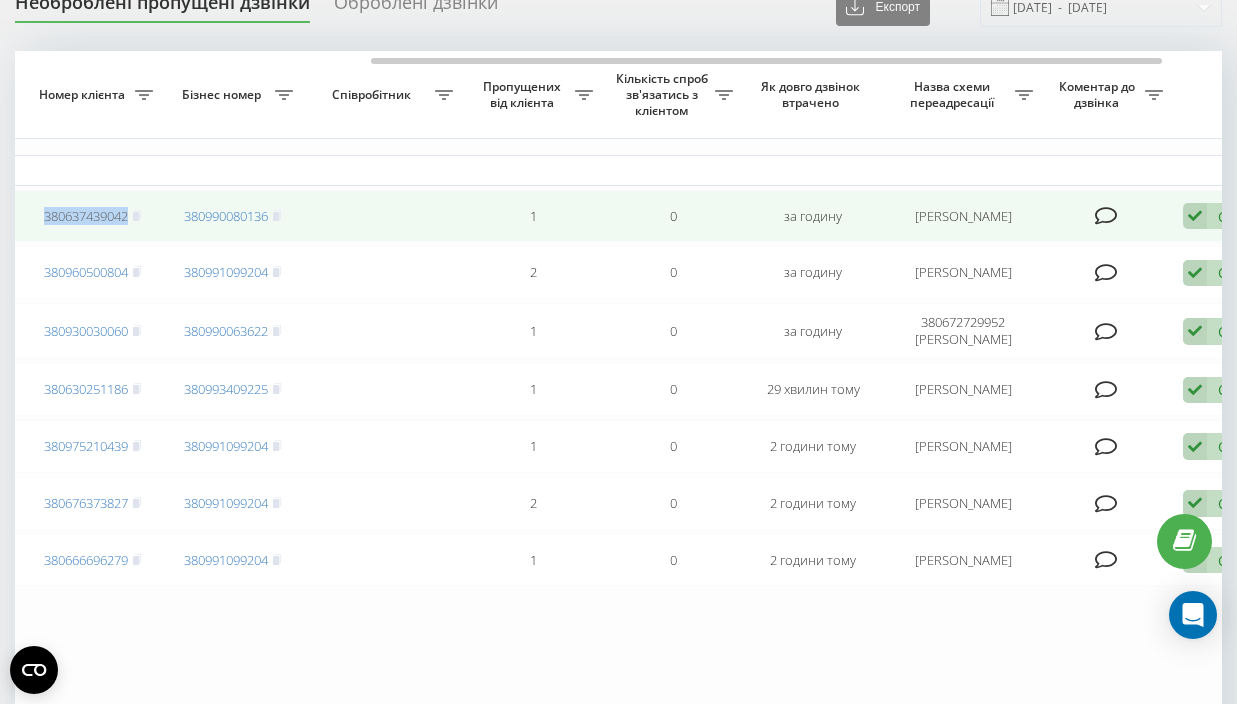 drag, startPoint x: 36, startPoint y: 216, endPoint x: 130, endPoint y: 217, distance: 94.00532 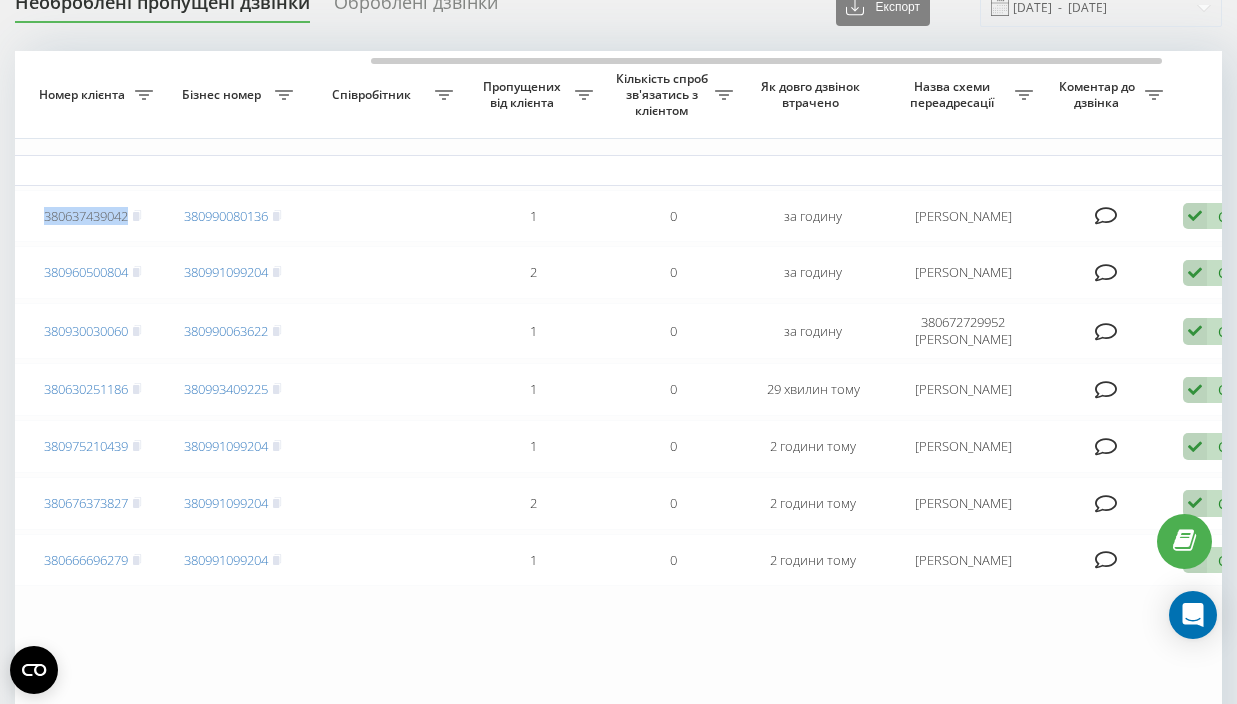 copy on "380637439042" 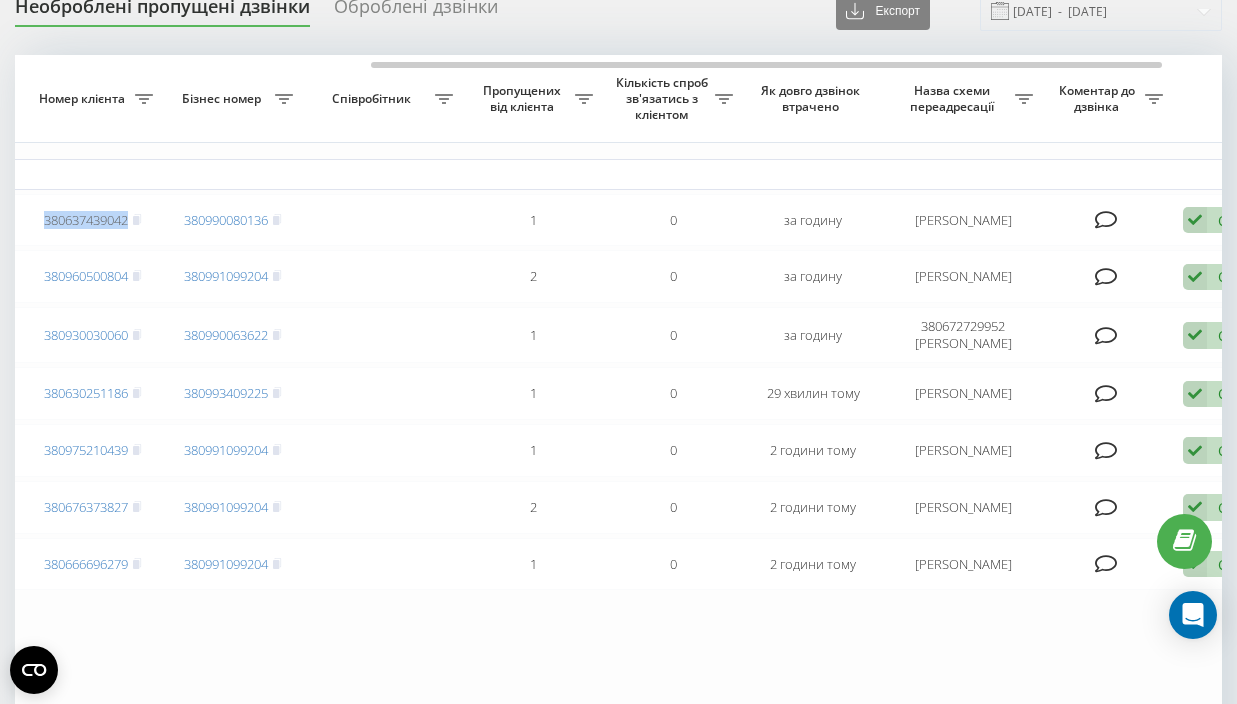 scroll, scrollTop: 0, scrollLeft: 0, axis: both 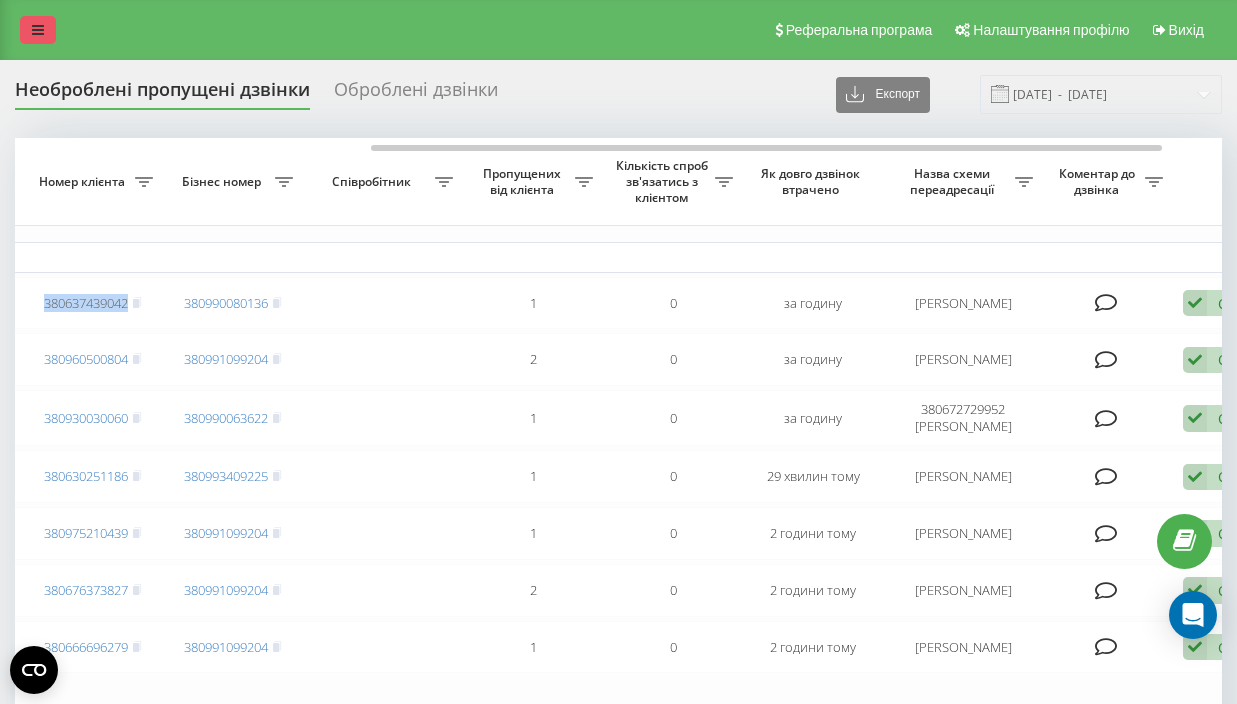 click at bounding box center [38, 30] 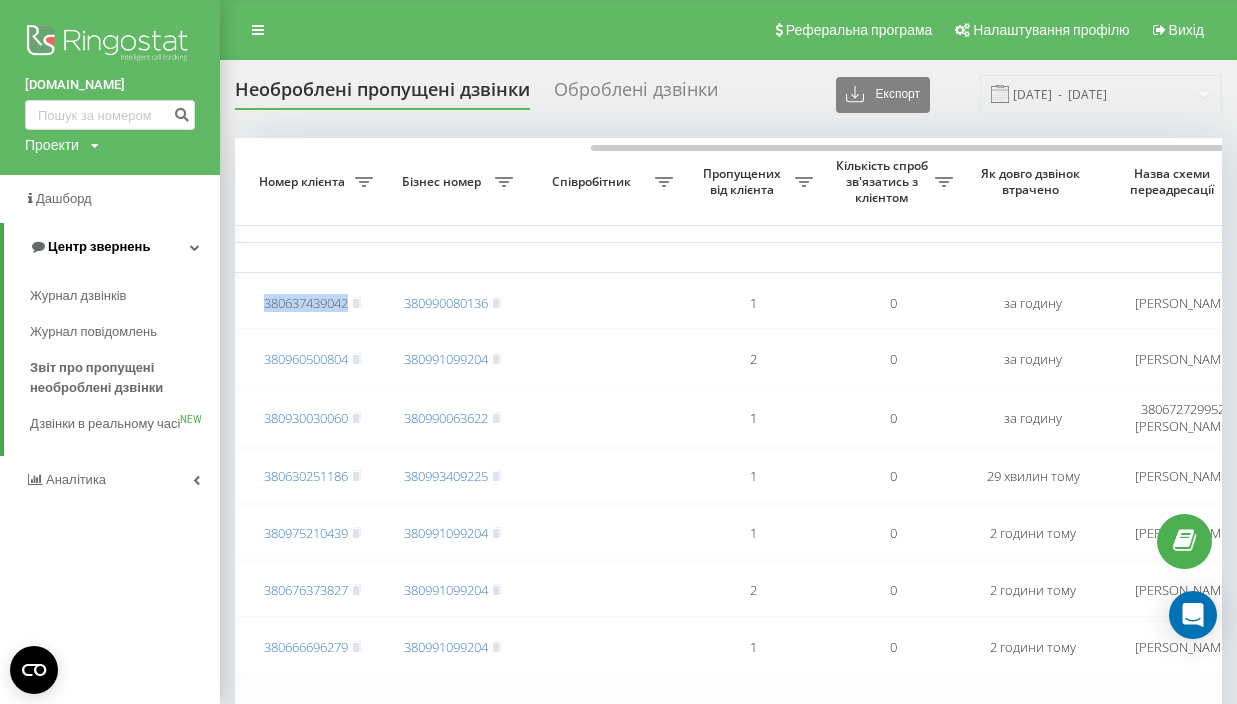 click on "Центр звернень" at bounding box center (89, 247) 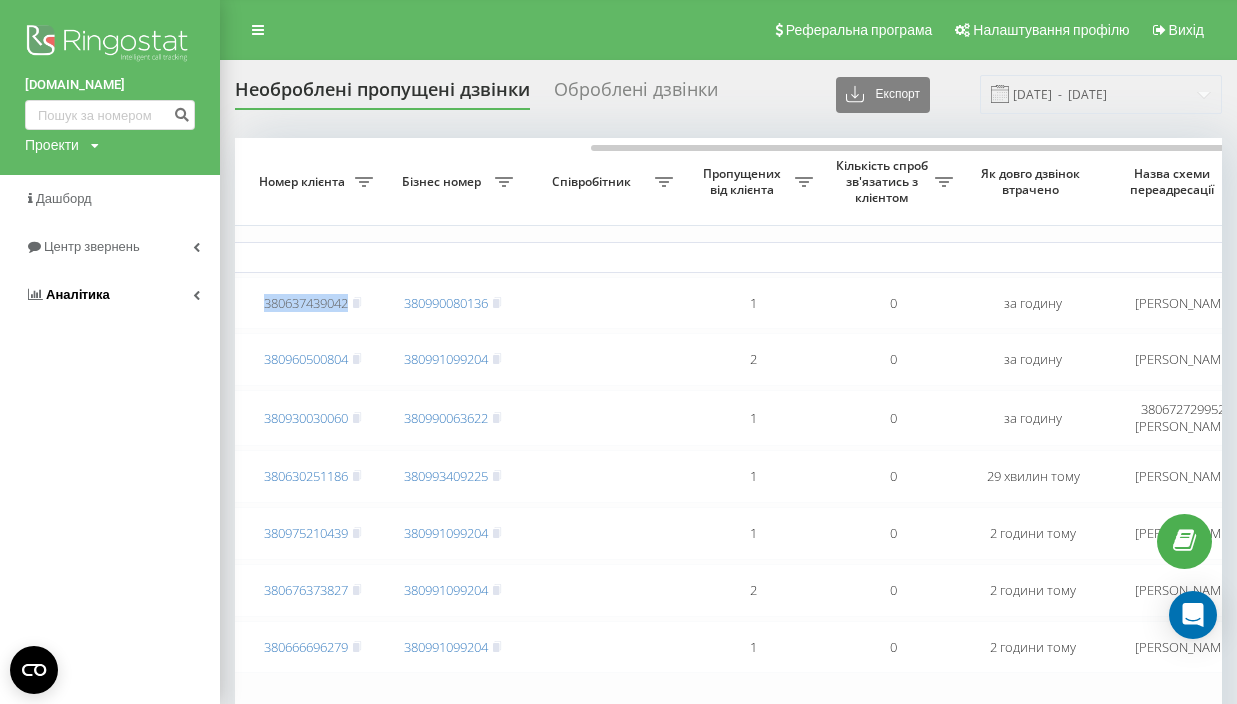 click on "Аналiтика" at bounding box center [110, 295] 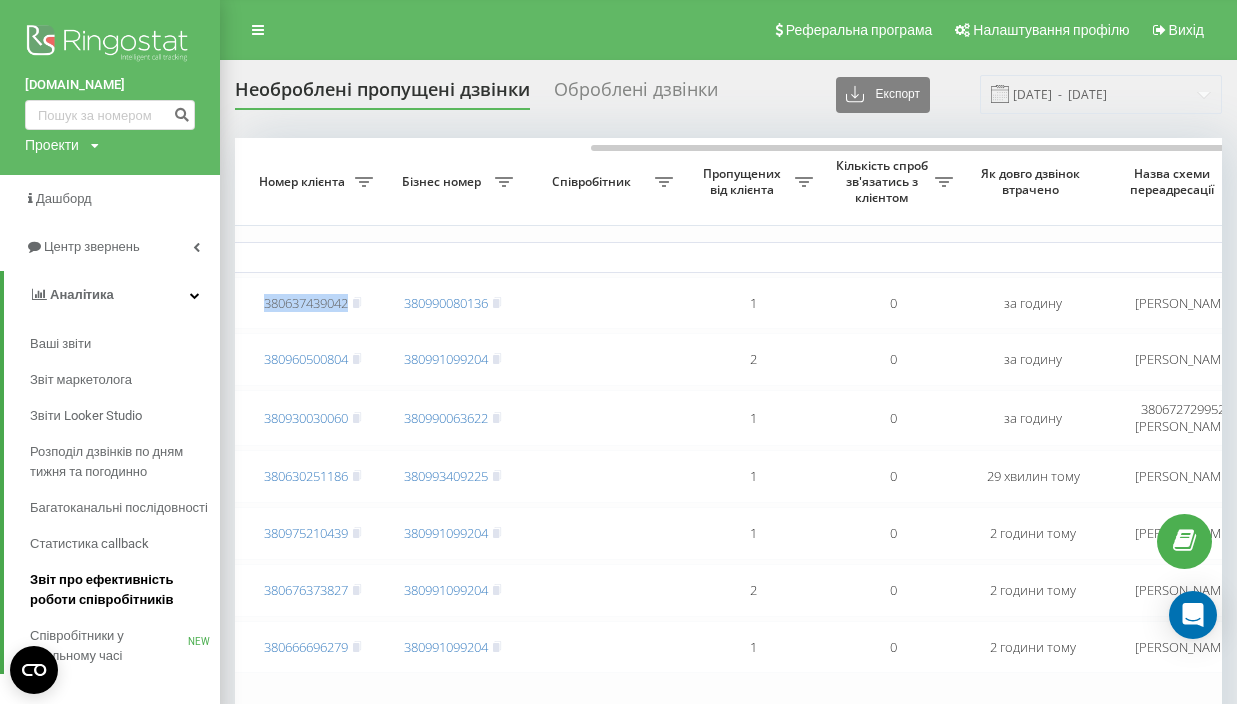 click on "Звіт про ефективність роботи співробітників" at bounding box center [125, 590] 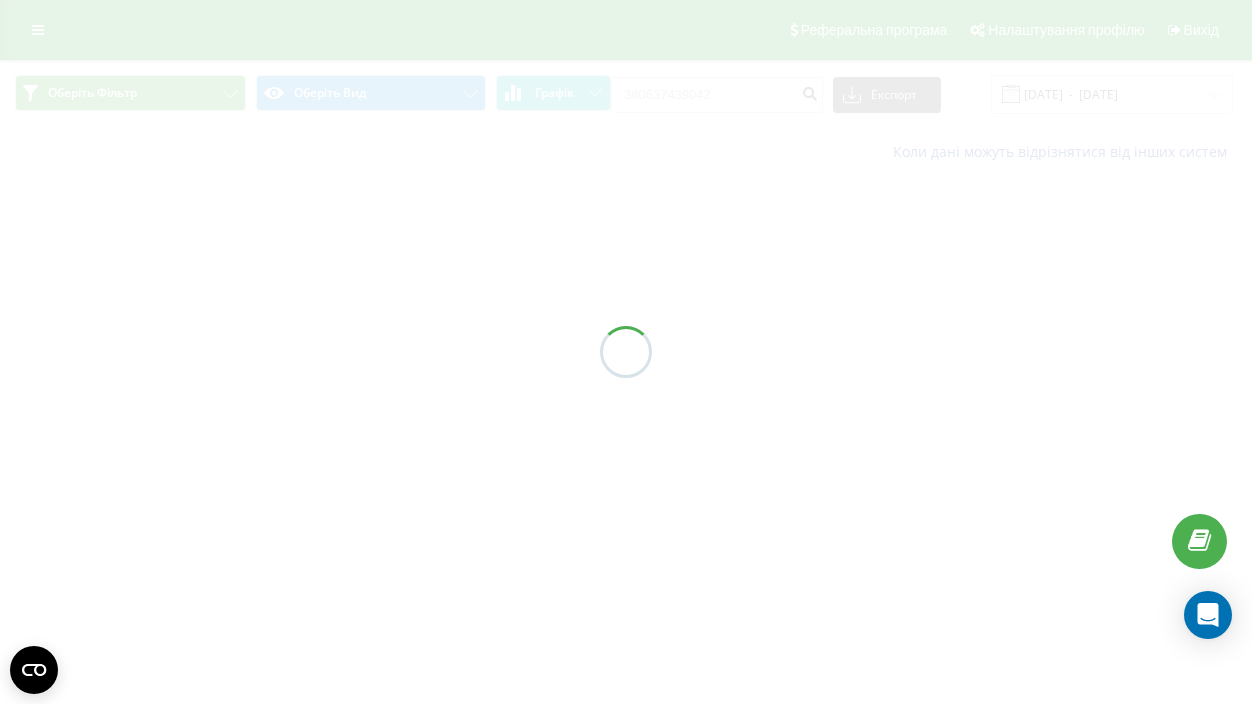 scroll, scrollTop: 0, scrollLeft: 0, axis: both 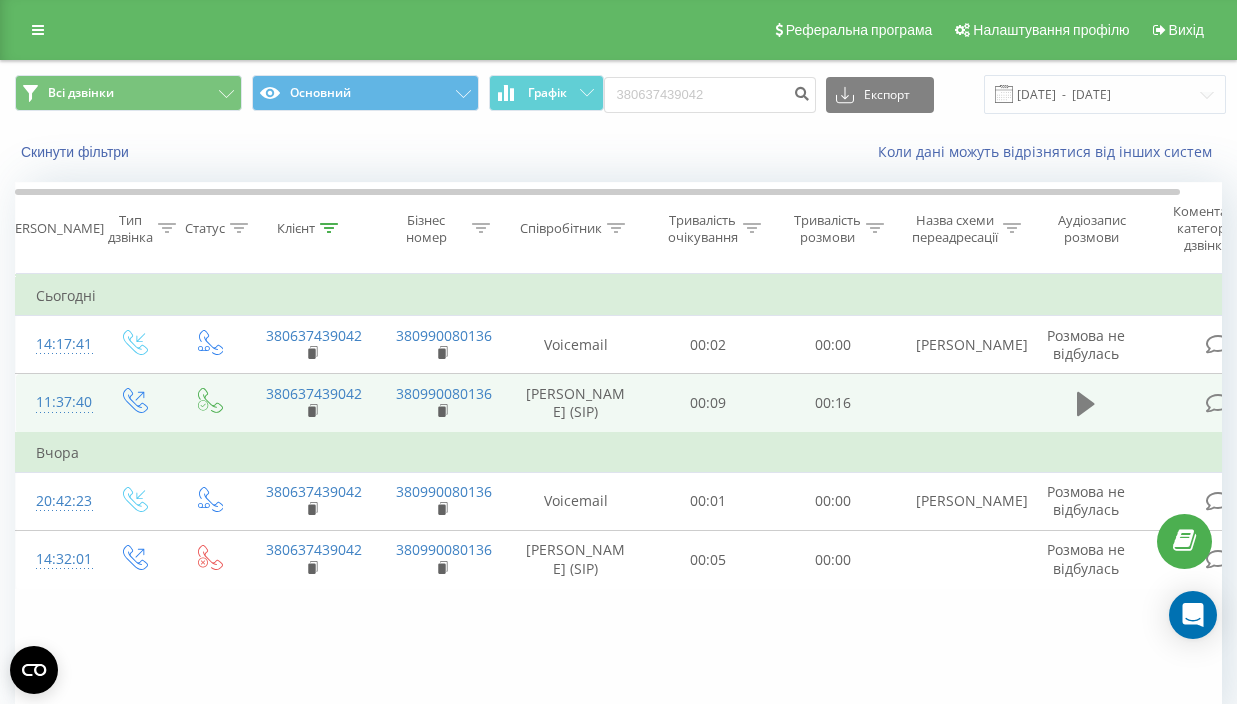 click 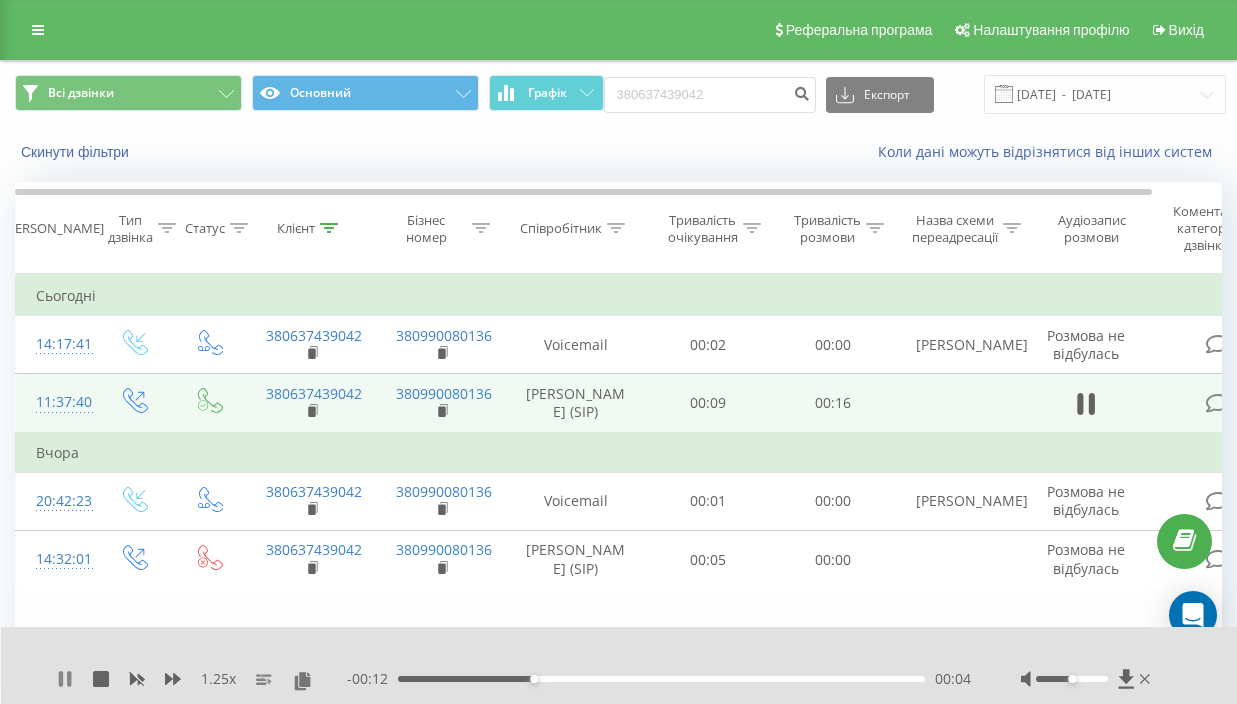 click 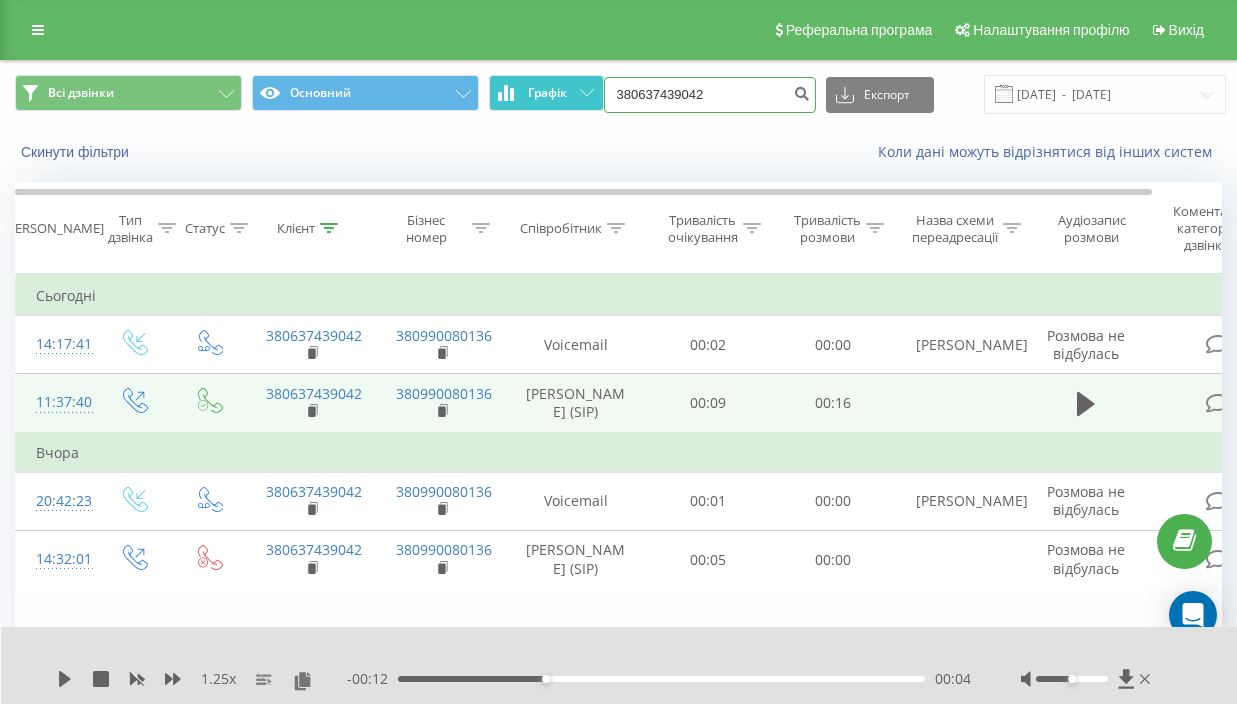drag, startPoint x: 729, startPoint y: 97, endPoint x: 535, endPoint y: 92, distance: 194.06442 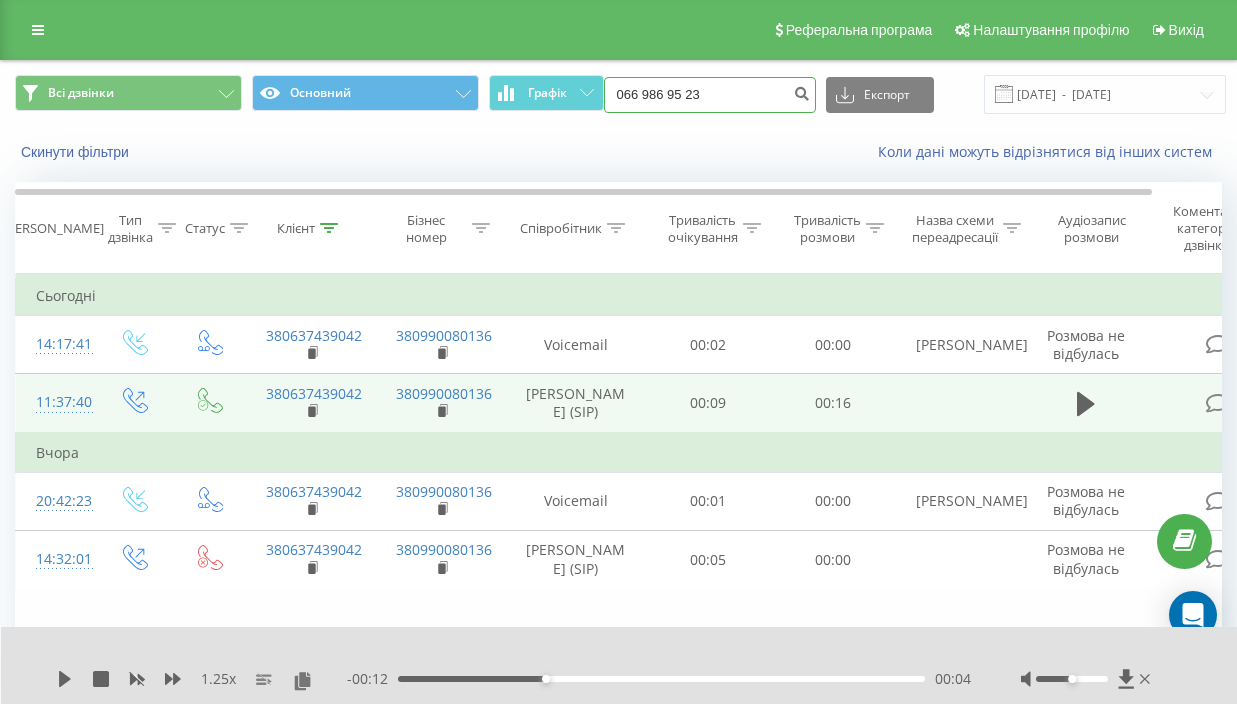 type on "066 986 95 23" 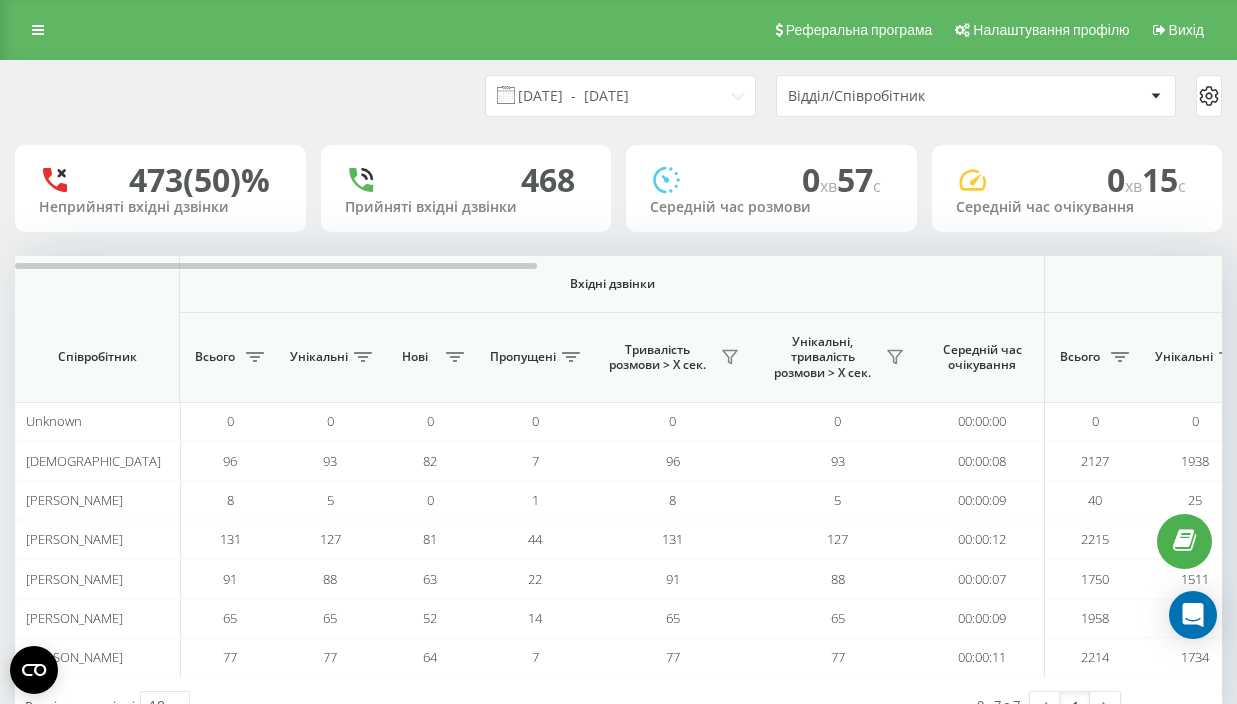 scroll, scrollTop: 0, scrollLeft: 0, axis: both 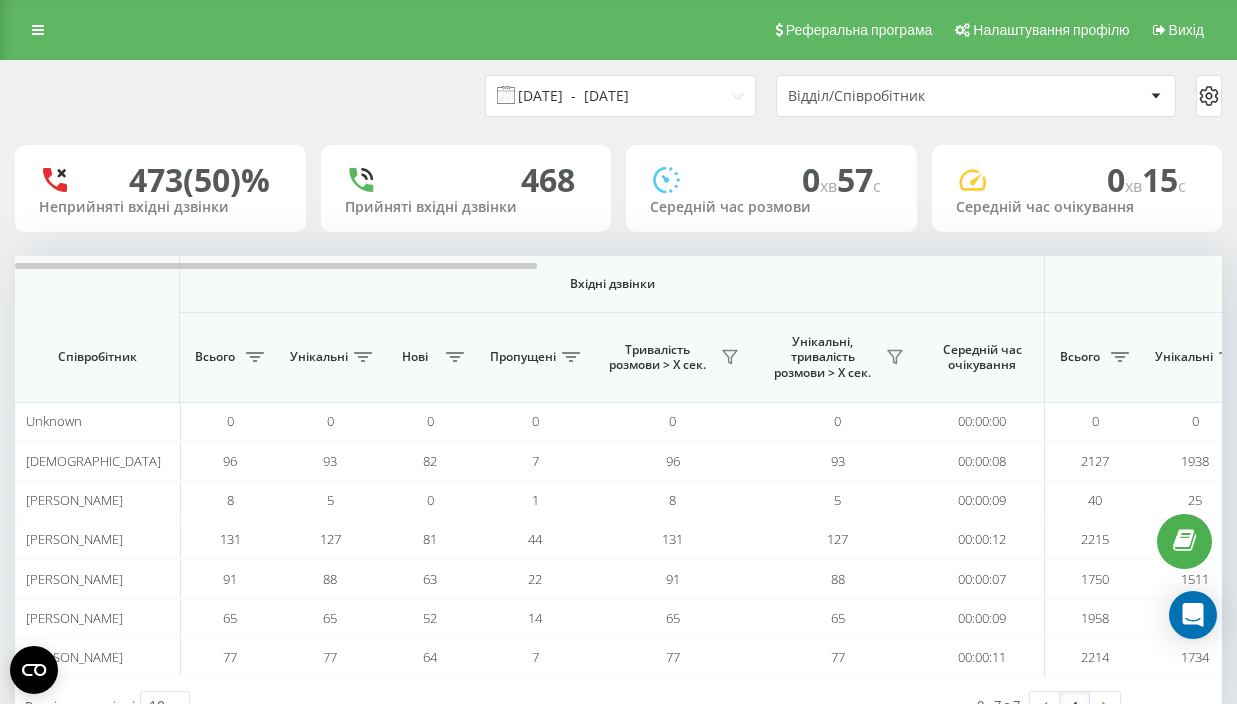 click on "[DATE]  -  [DATE]" at bounding box center (620, 96) 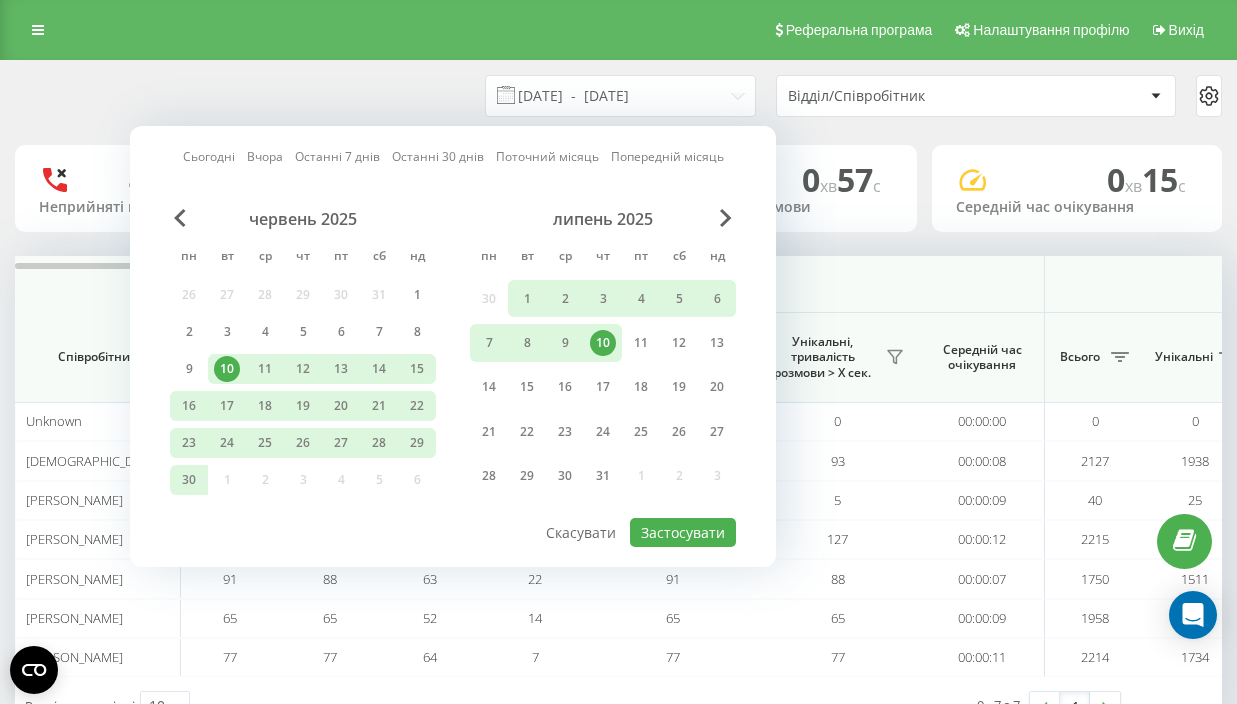 click on "10" at bounding box center [603, 343] 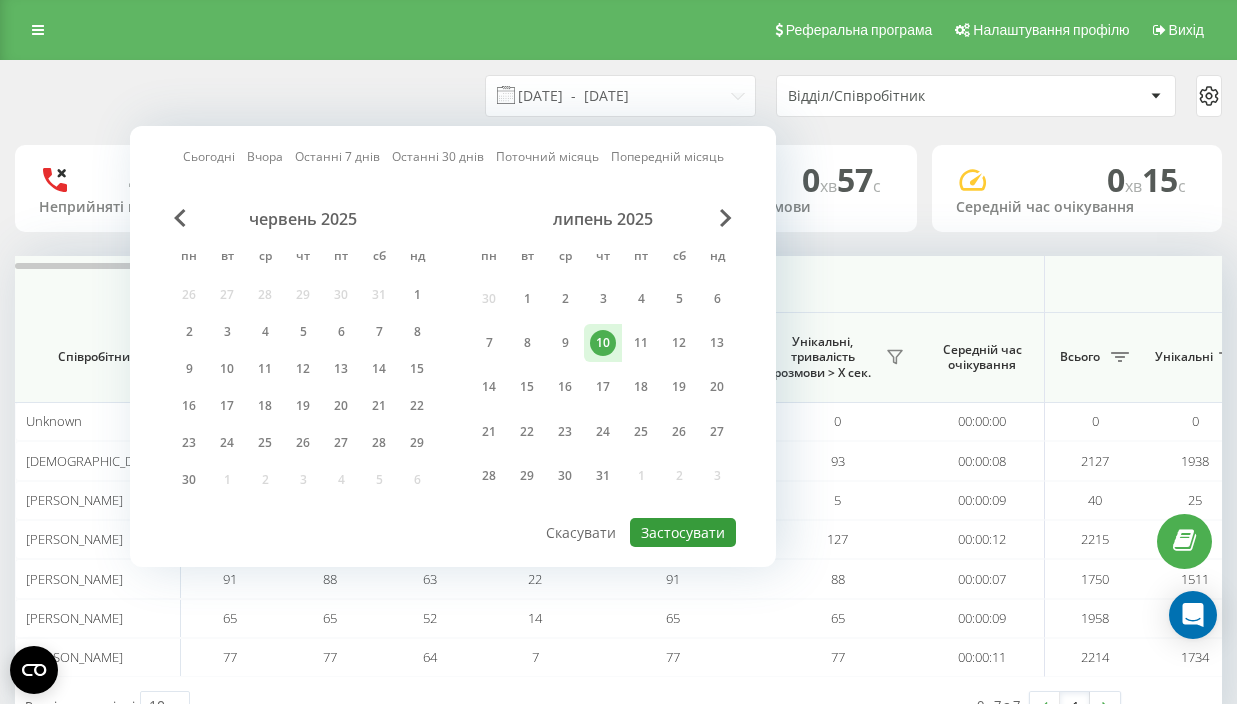 click on "Застосувати" at bounding box center [683, 532] 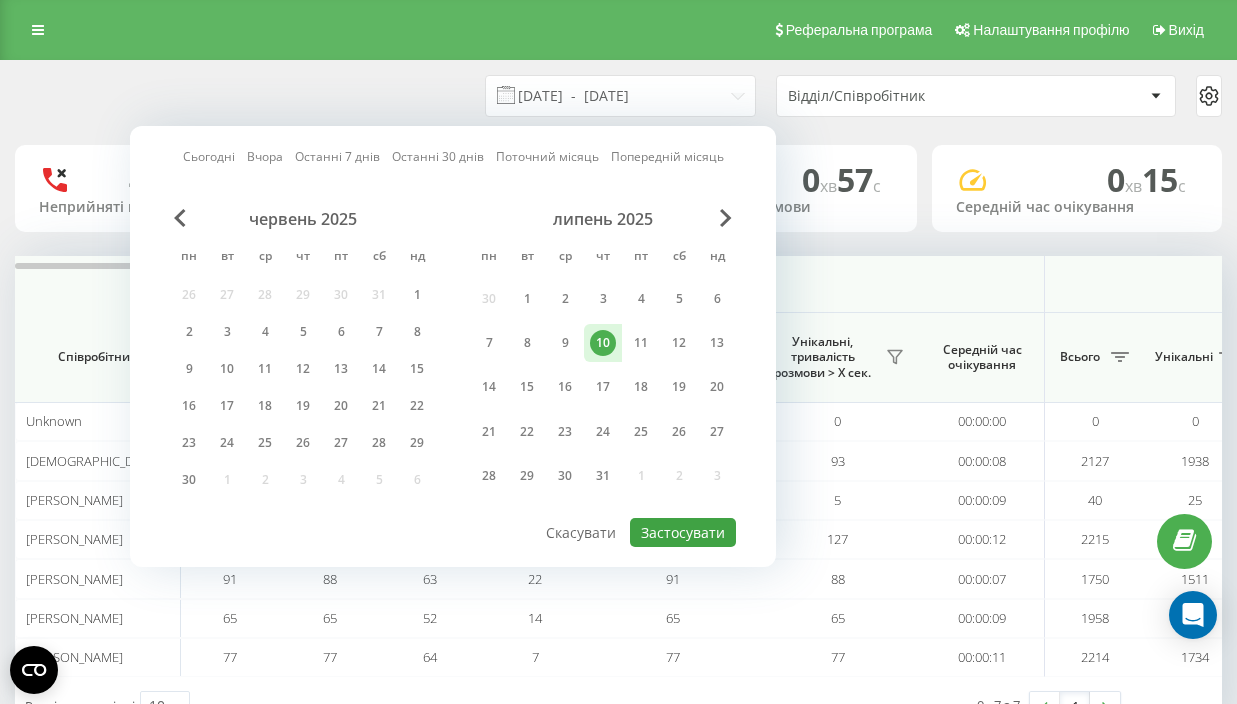 type on "10.07.2025  -  10.07.2025" 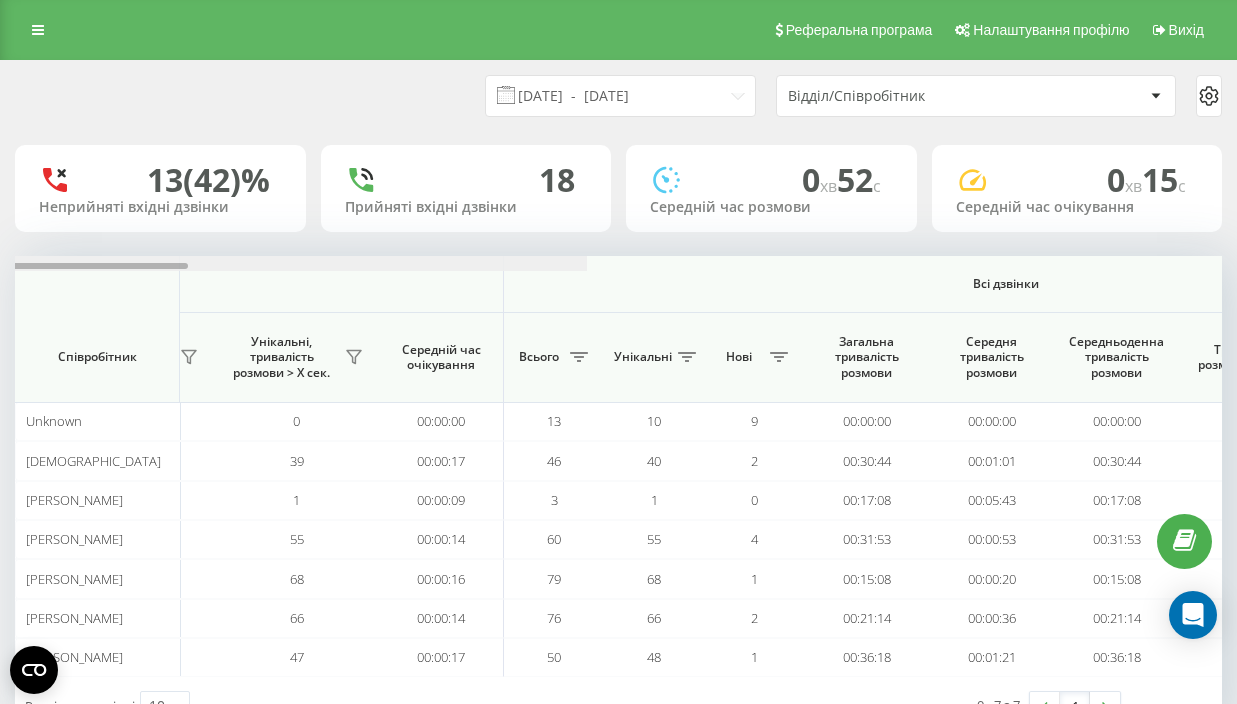 scroll, scrollTop: 0, scrollLeft: 1583, axis: horizontal 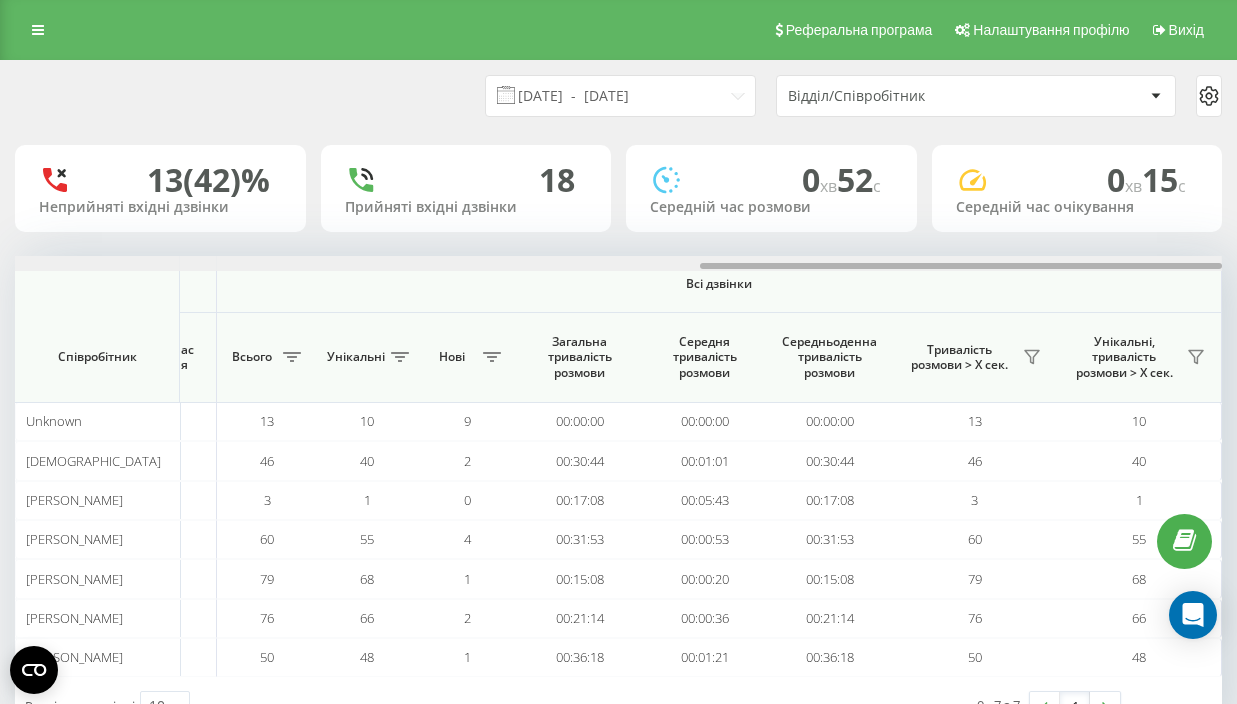drag, startPoint x: 446, startPoint y: 268, endPoint x: 1293, endPoint y: 270, distance: 847.0024 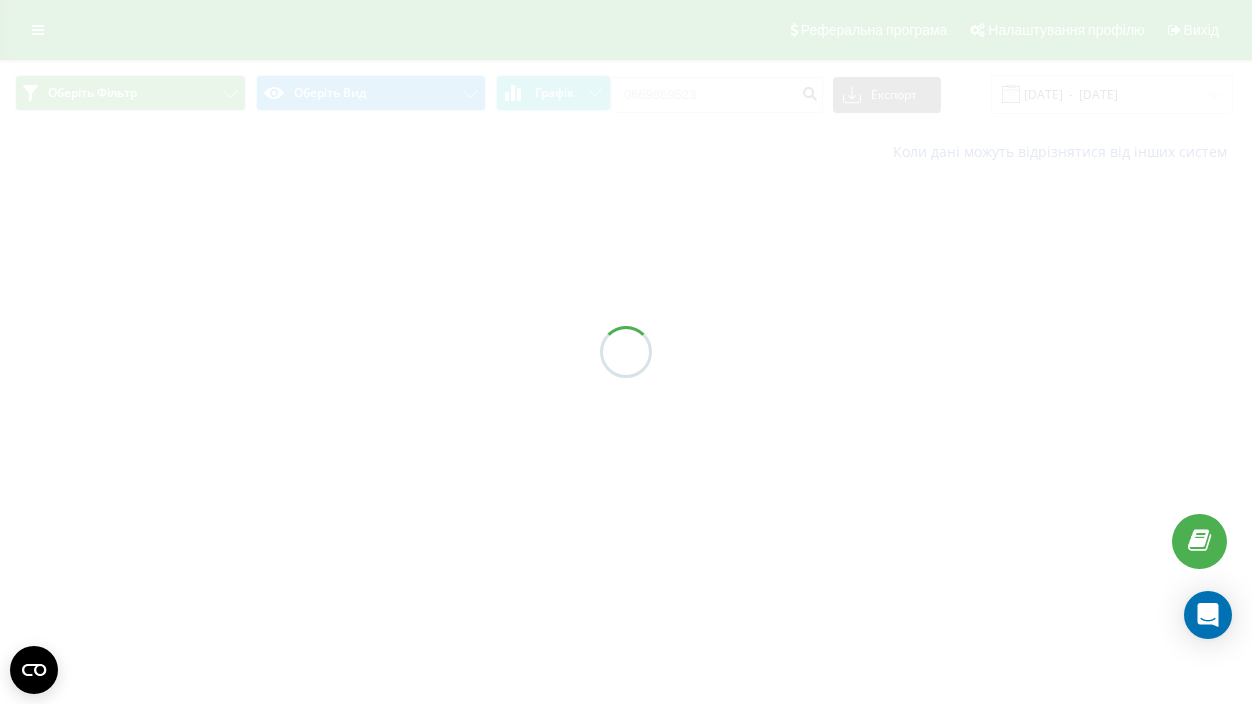scroll, scrollTop: 0, scrollLeft: 0, axis: both 